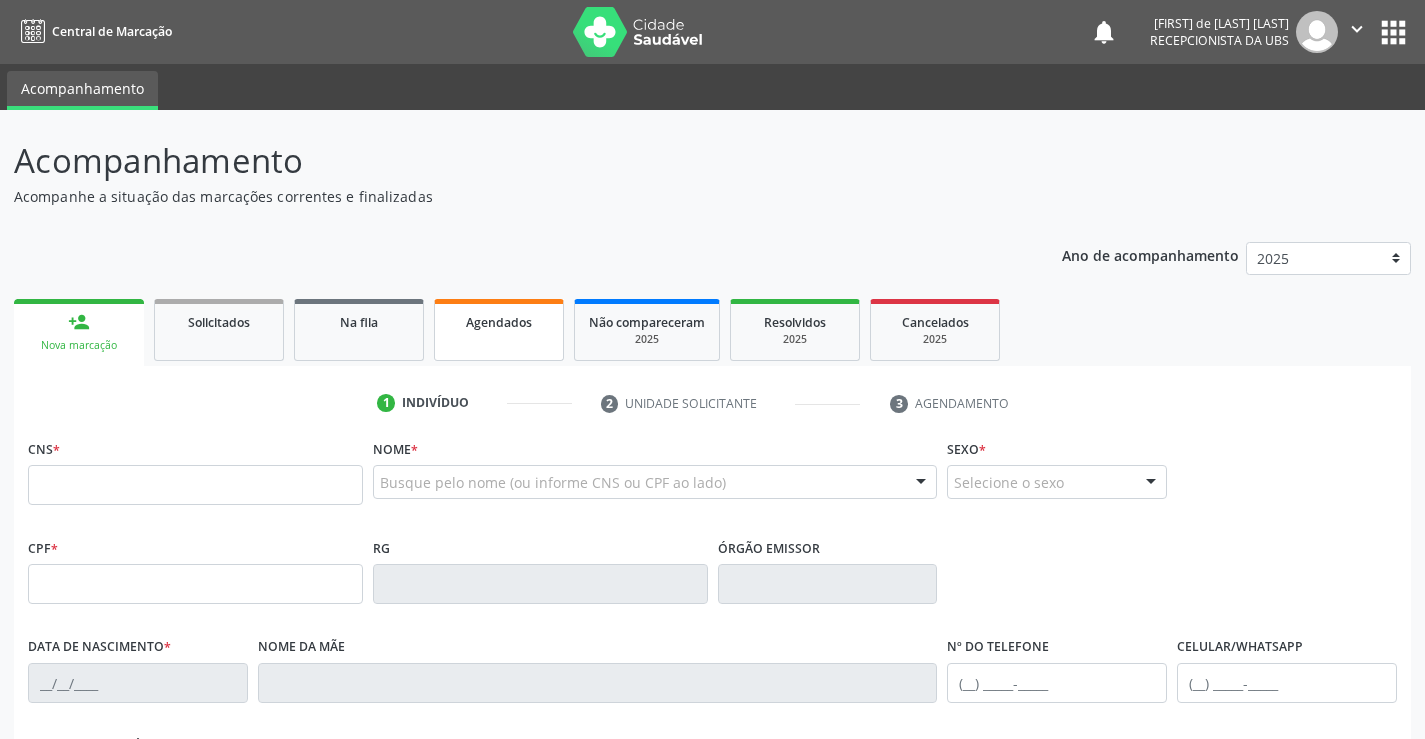 scroll, scrollTop: 0, scrollLeft: 0, axis: both 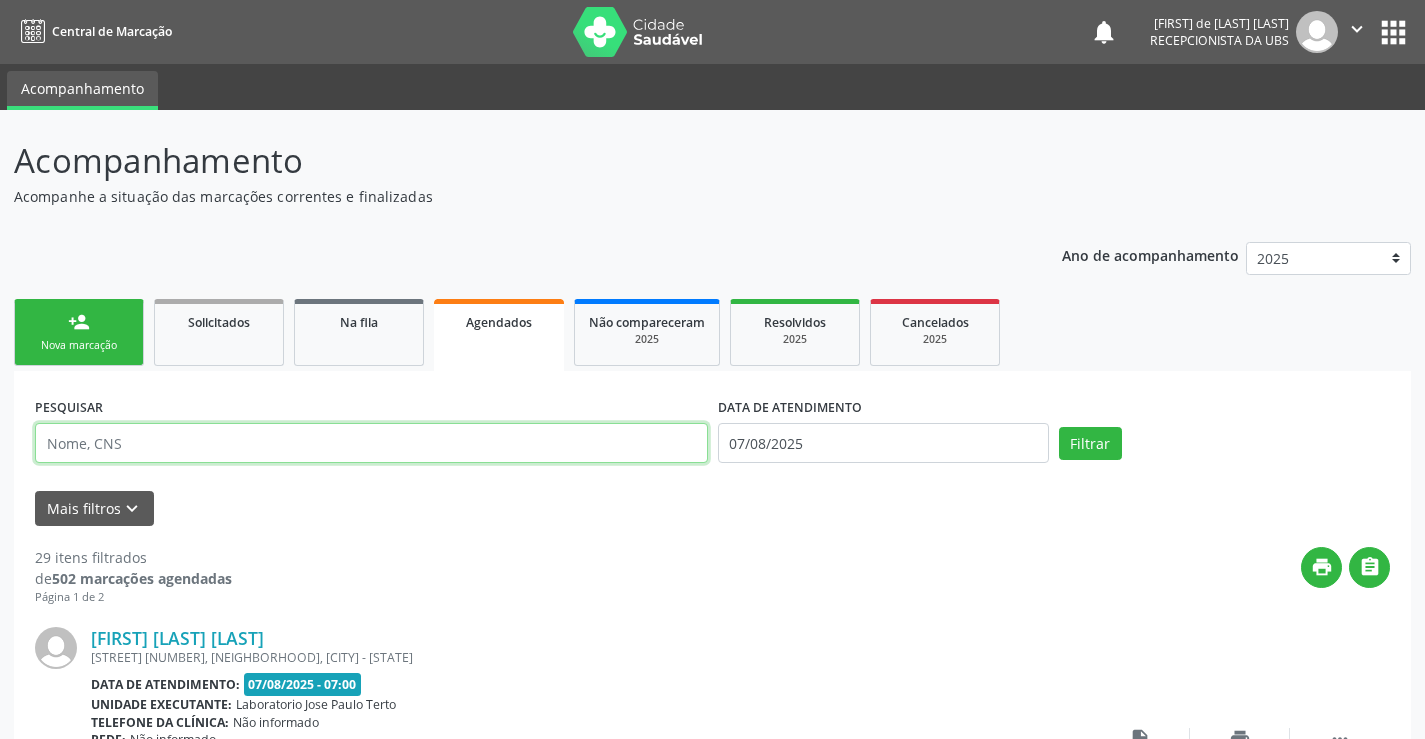 click at bounding box center (371, 443) 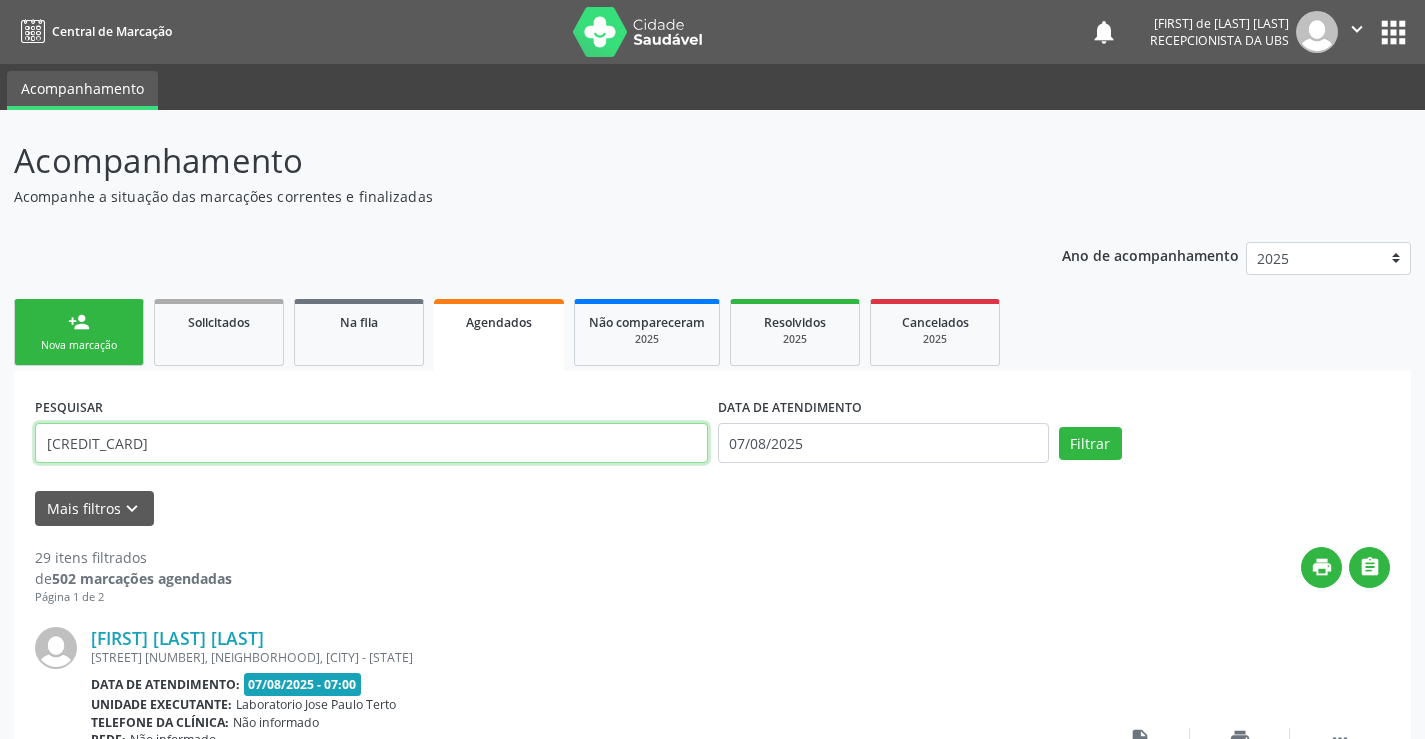 type on "[CREDIT_CARD]" 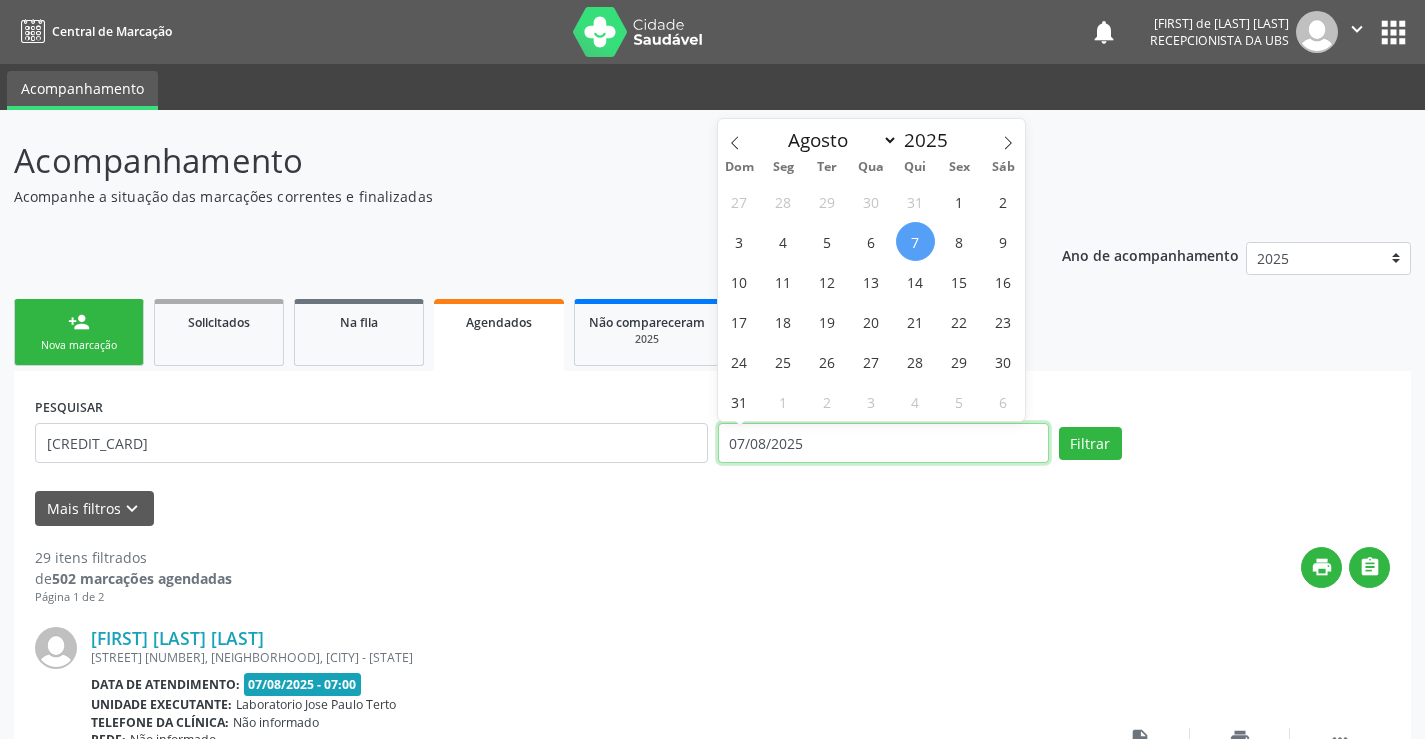 click on "07/08/2025" at bounding box center [883, 443] 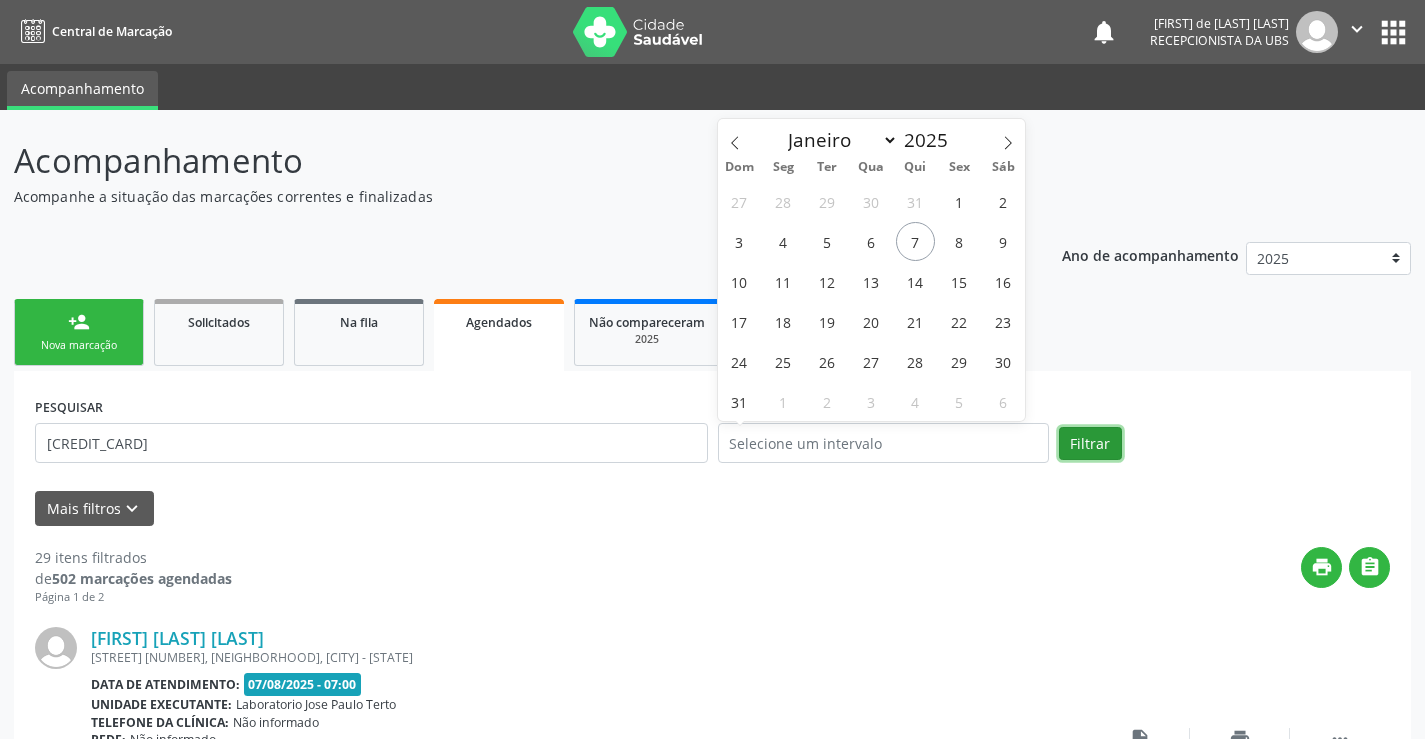 click on "Filtrar" at bounding box center (1090, 444) 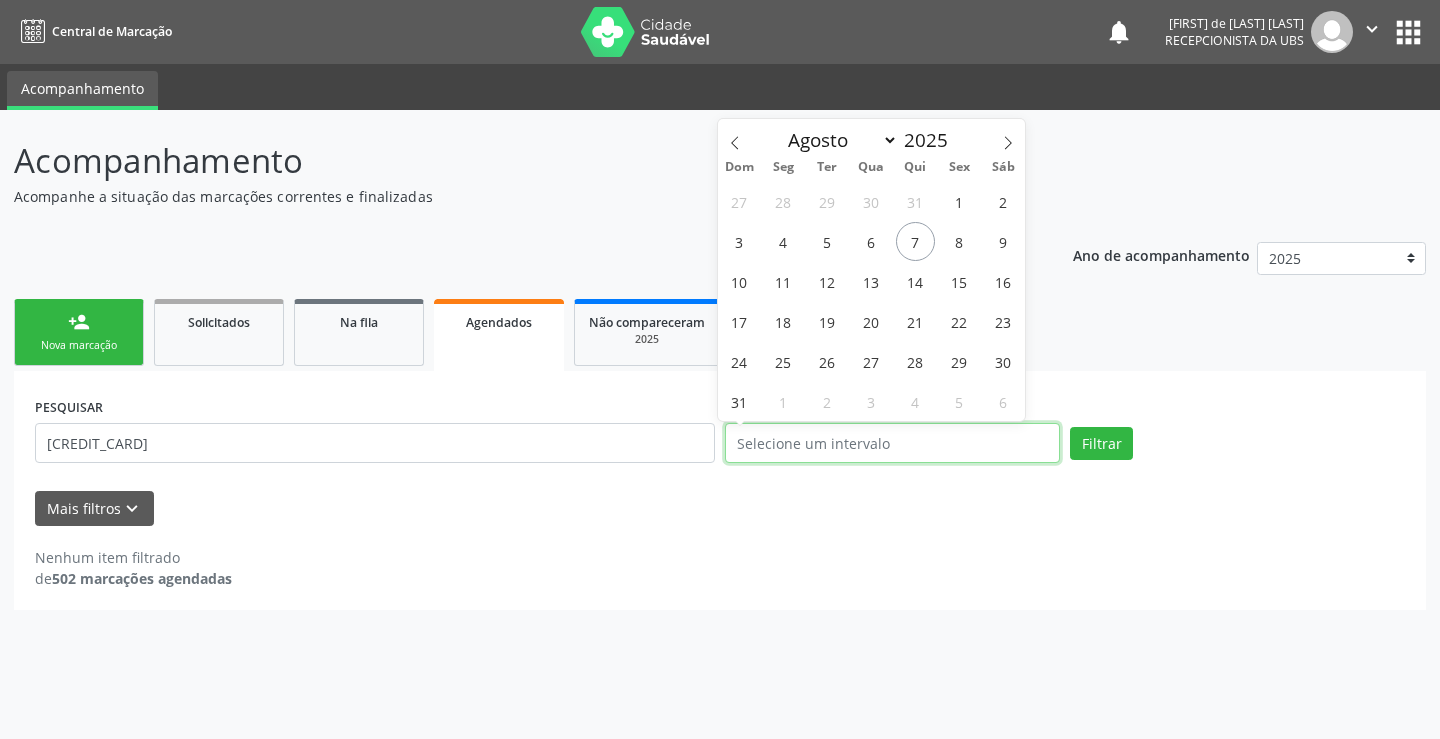 click at bounding box center (892, 443) 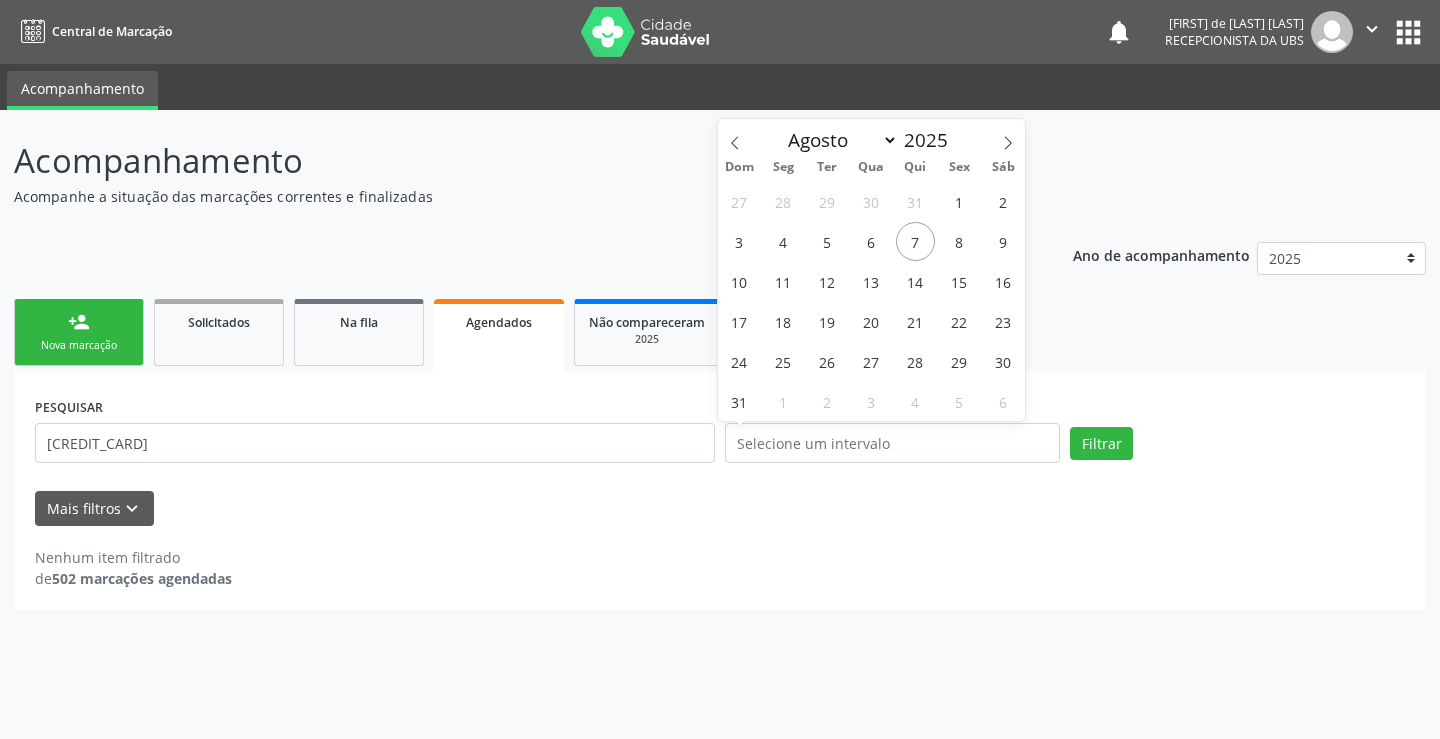 click on "Mais filtros
keyboard_arrow_down" at bounding box center [720, 508] 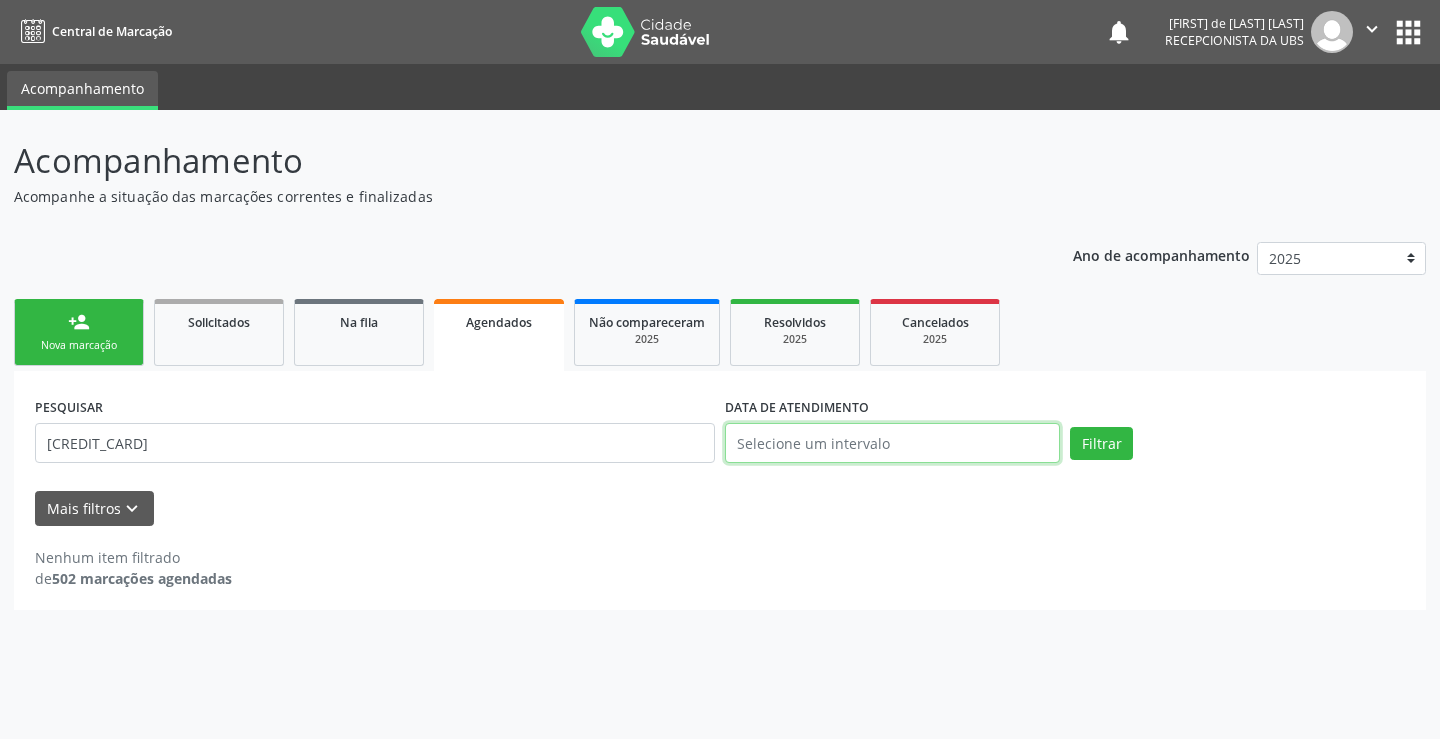 click at bounding box center (892, 443) 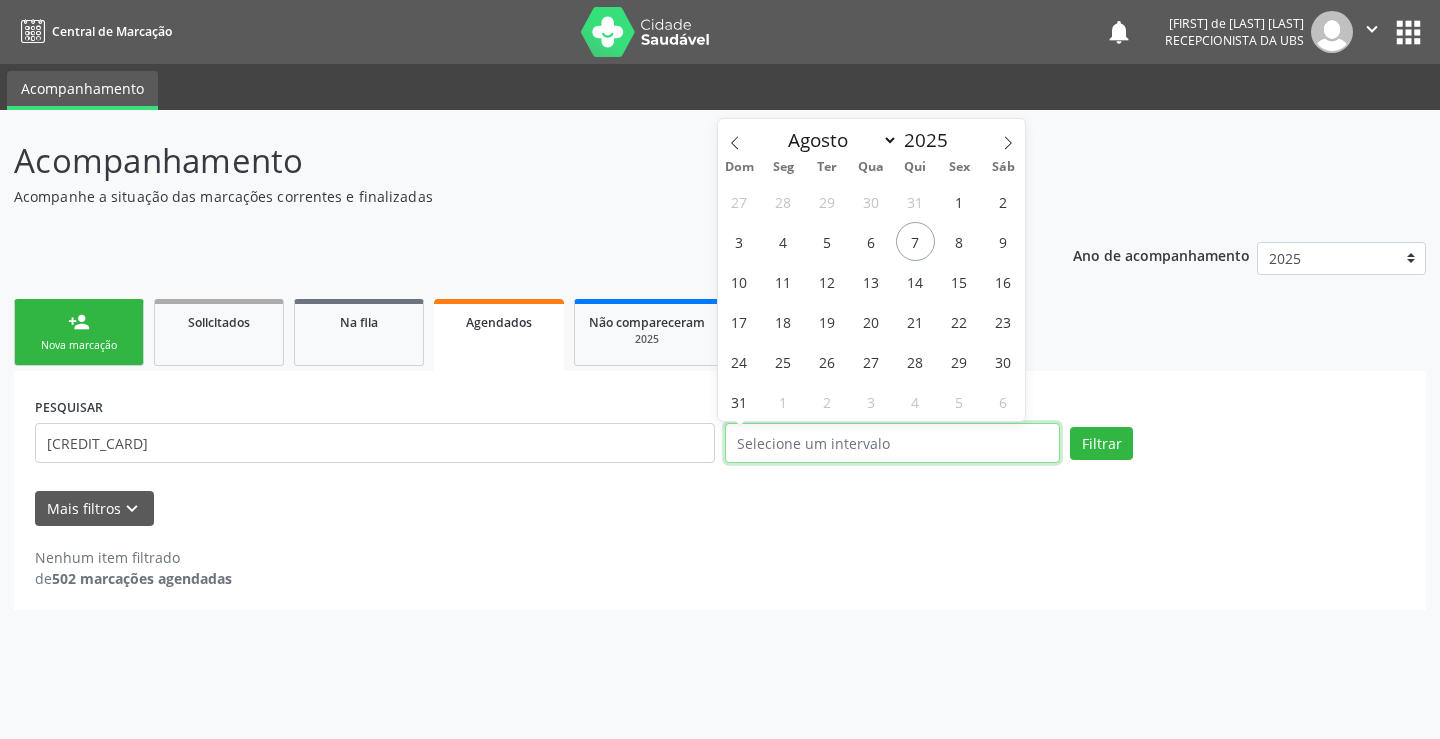 click at bounding box center (892, 443) 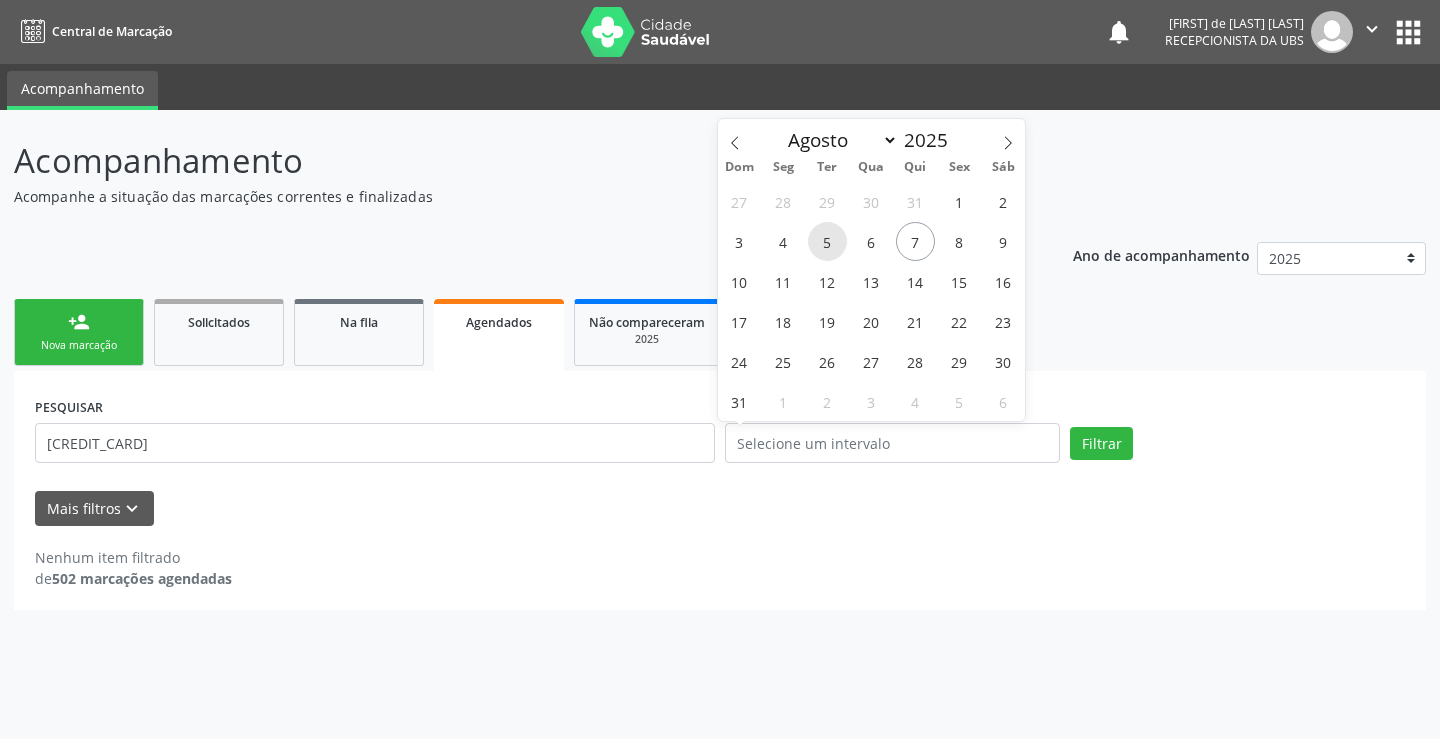 click on "5" at bounding box center [827, 241] 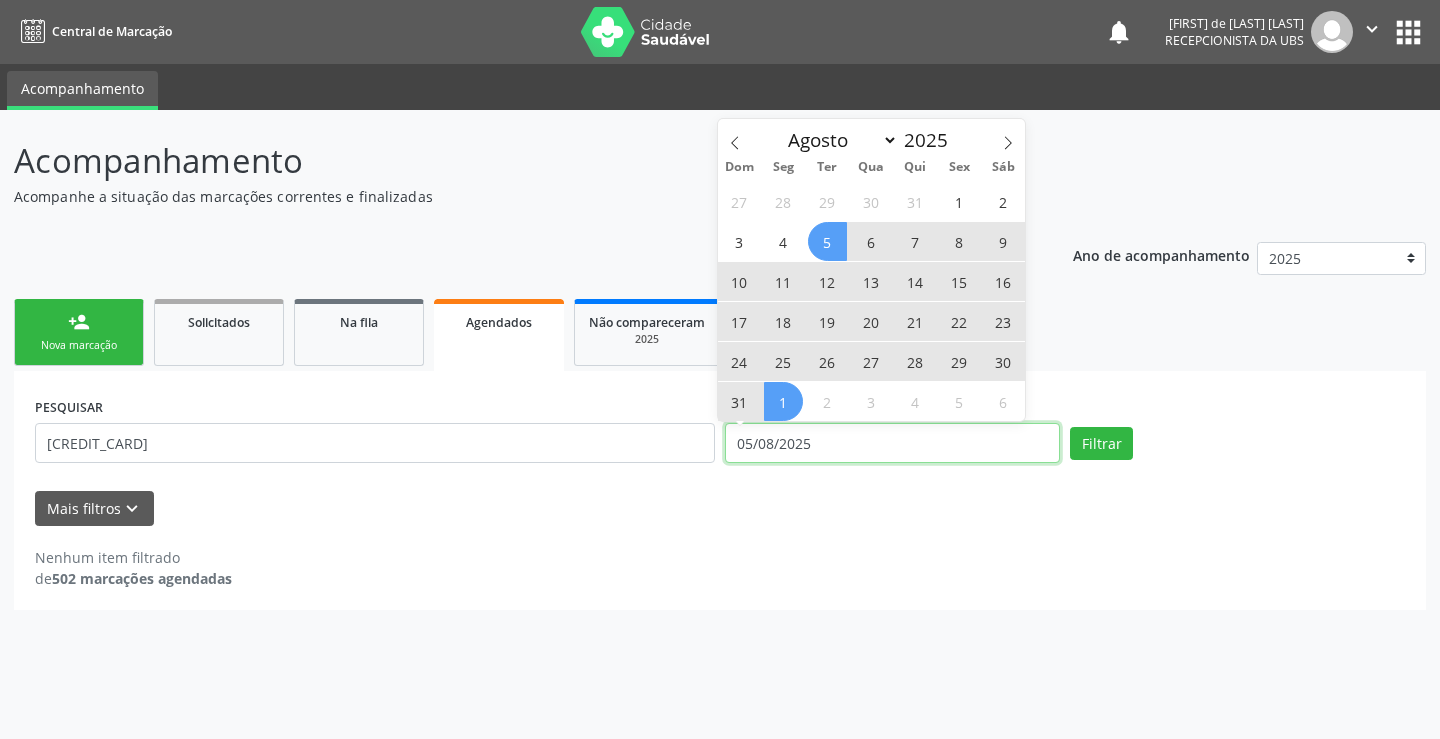 click on "05/08/2025" at bounding box center [892, 443] 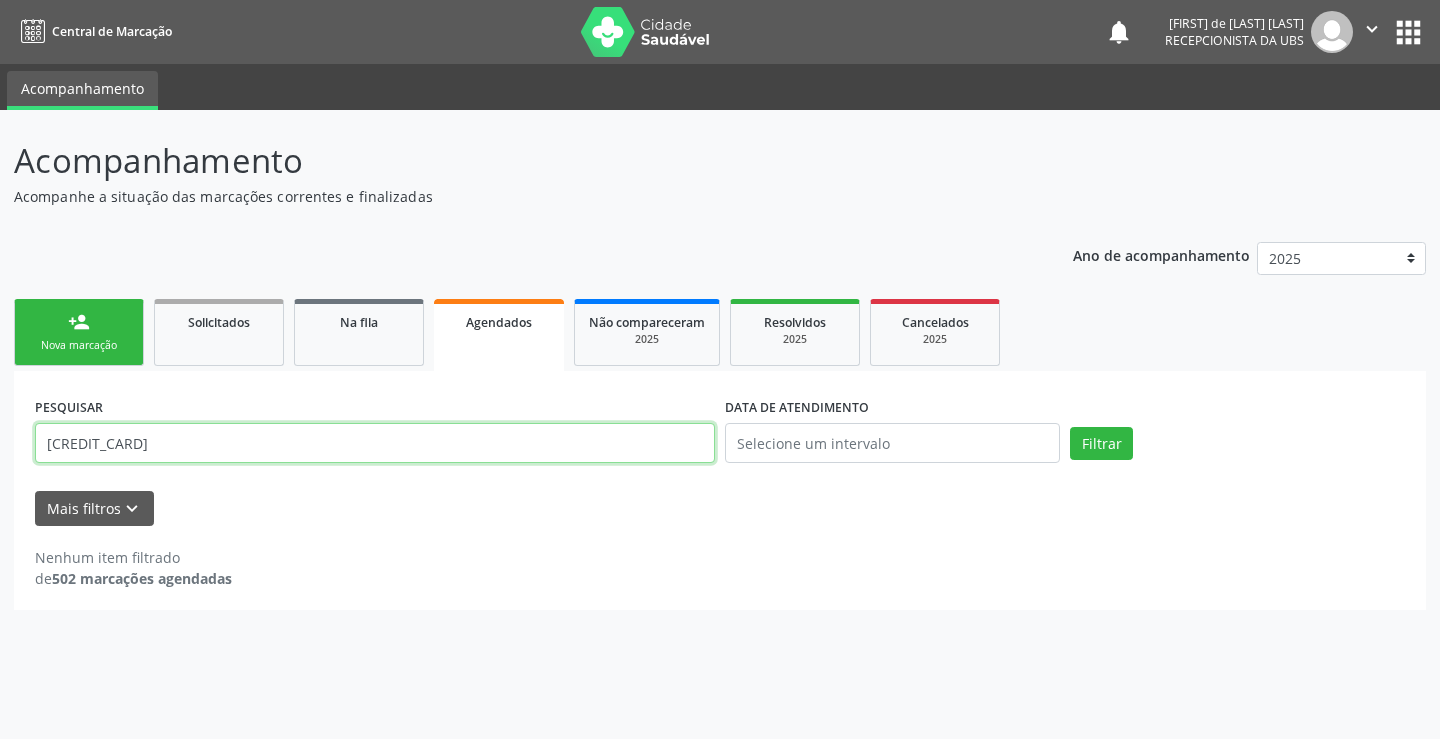 click on "[CREDIT_CARD]" at bounding box center (375, 443) 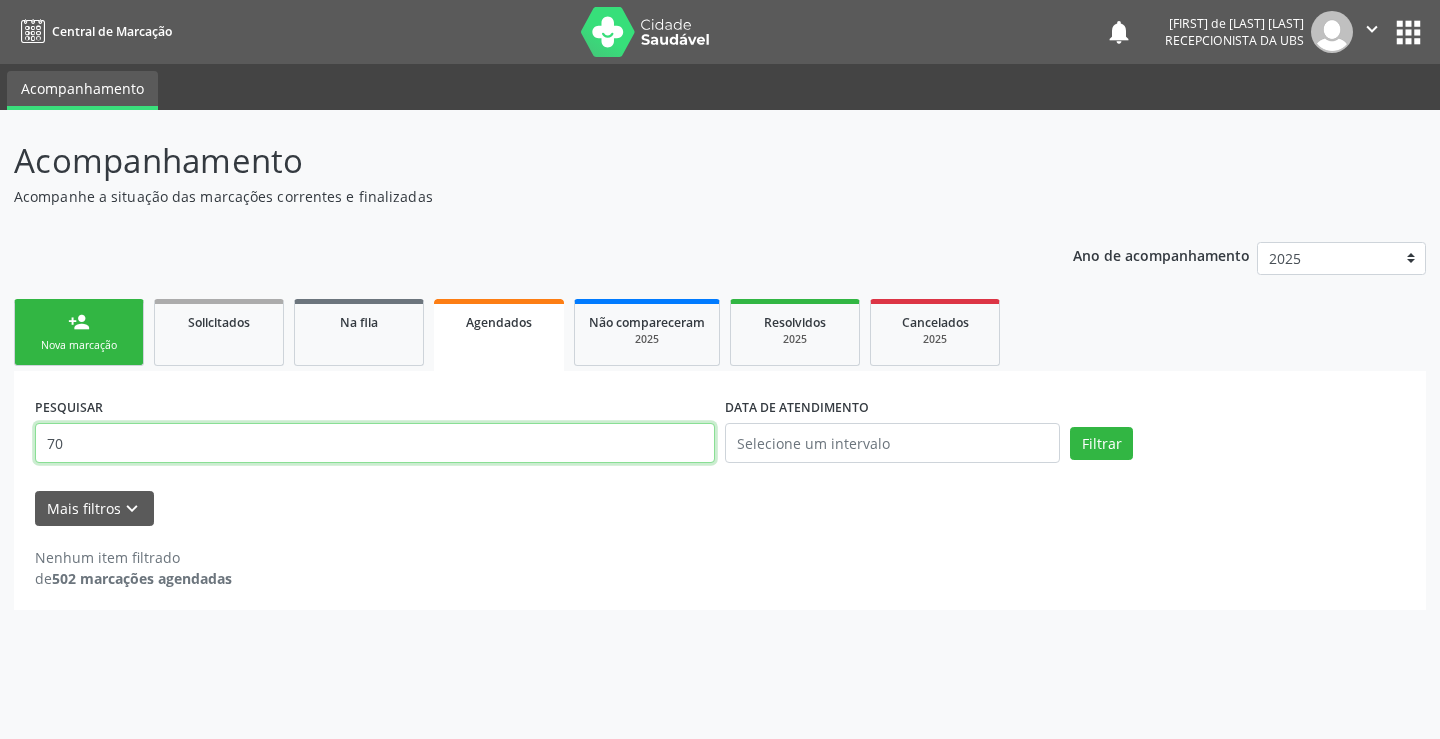 type on "7" 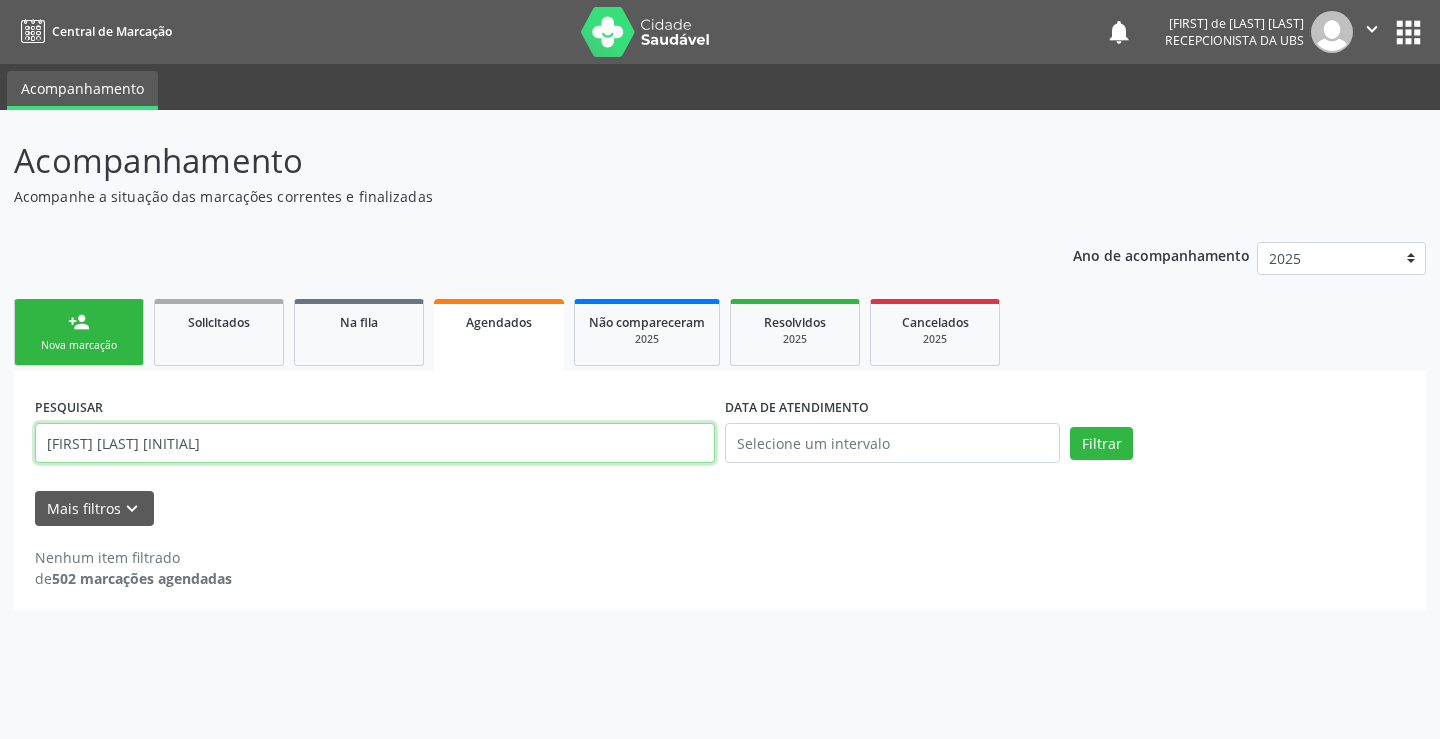 click on "[FIRST] [LAST] [INITIAL]" at bounding box center [375, 443] 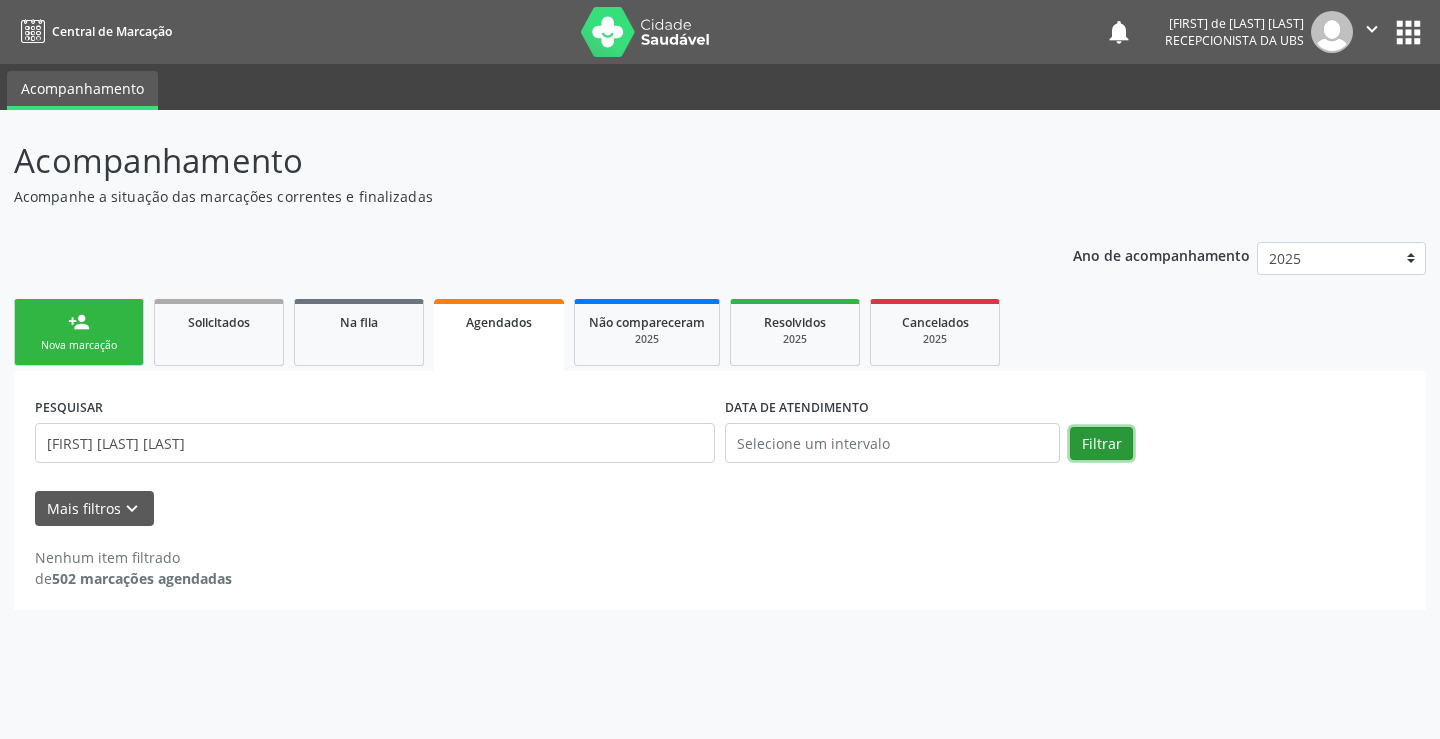 click on "Filtrar" at bounding box center [1101, 444] 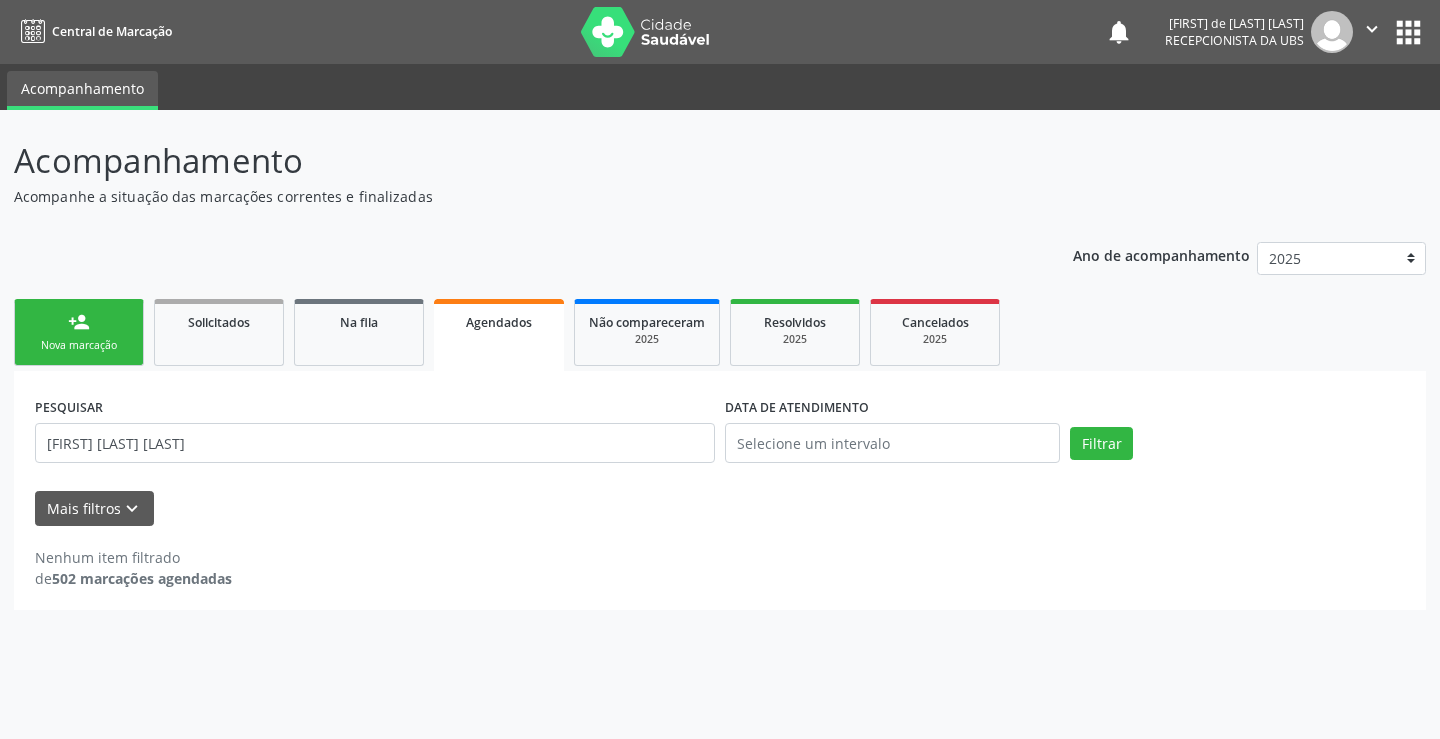 click on "Agendados" at bounding box center [499, 335] 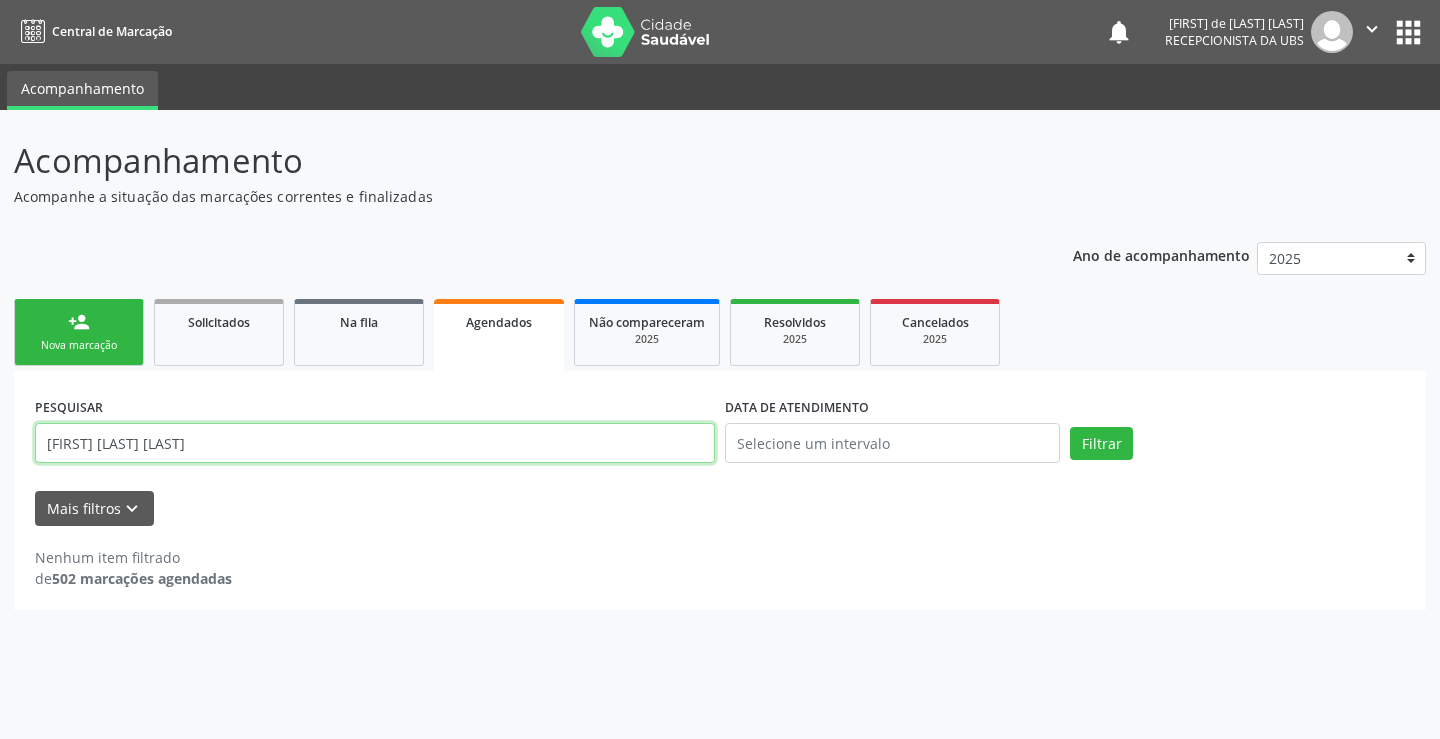 click on "[FIRST] [LAST] [LAST]" at bounding box center (375, 443) 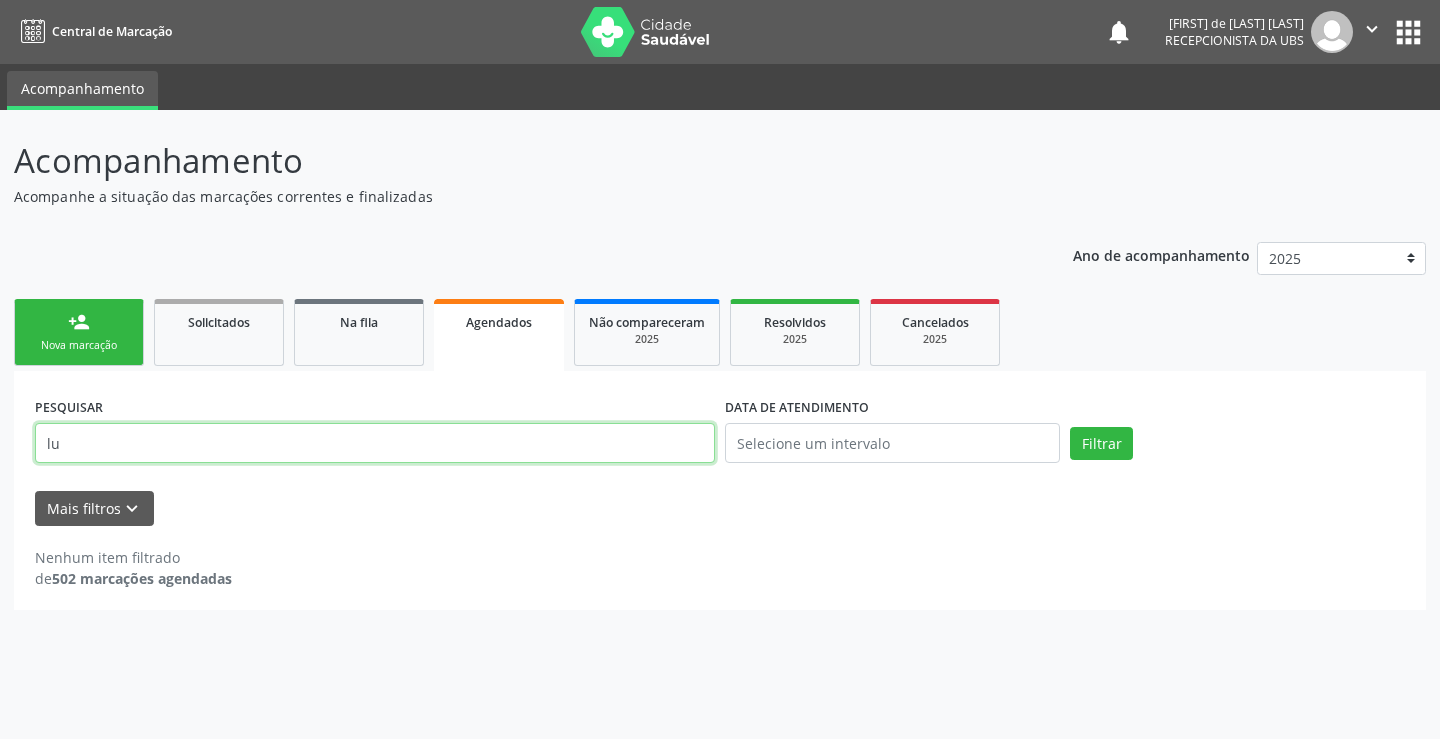 type on "l" 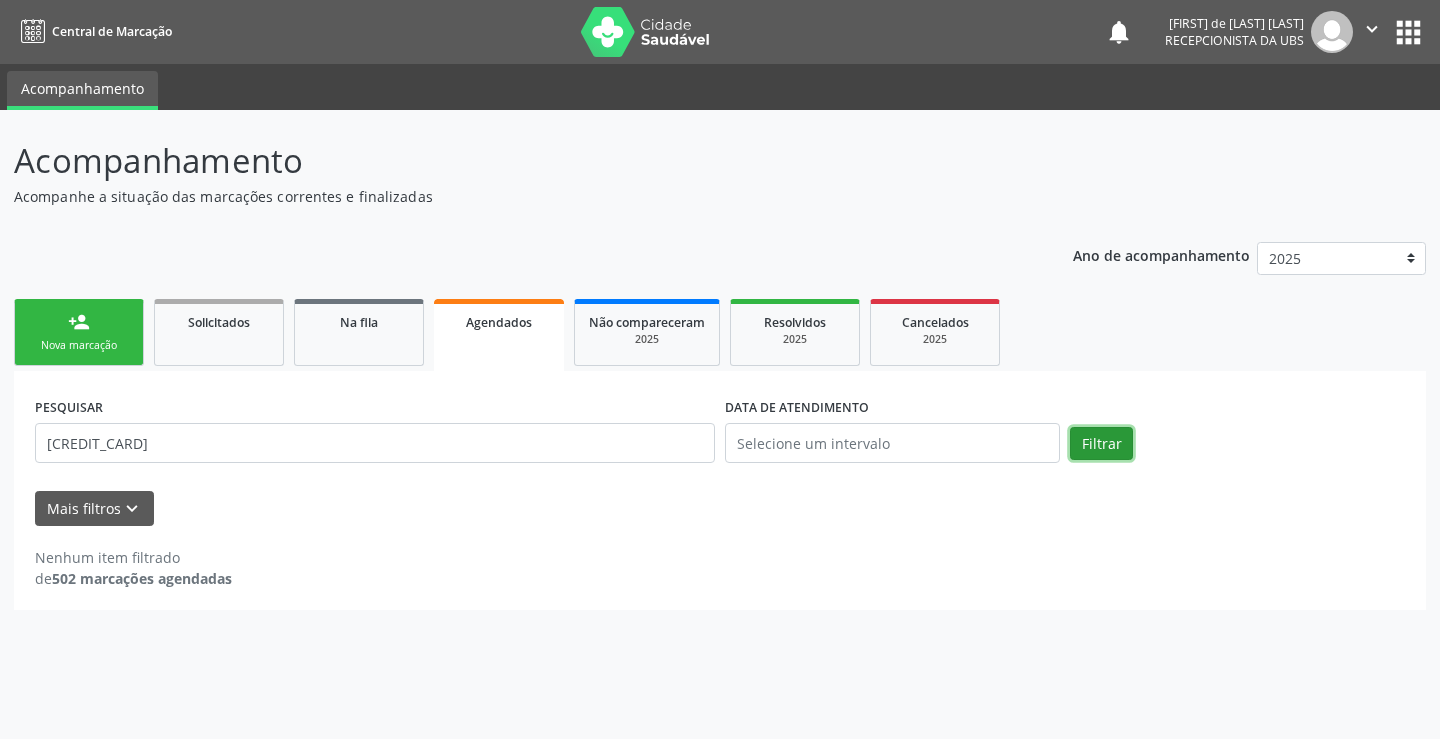 click on "Filtrar" at bounding box center (1101, 444) 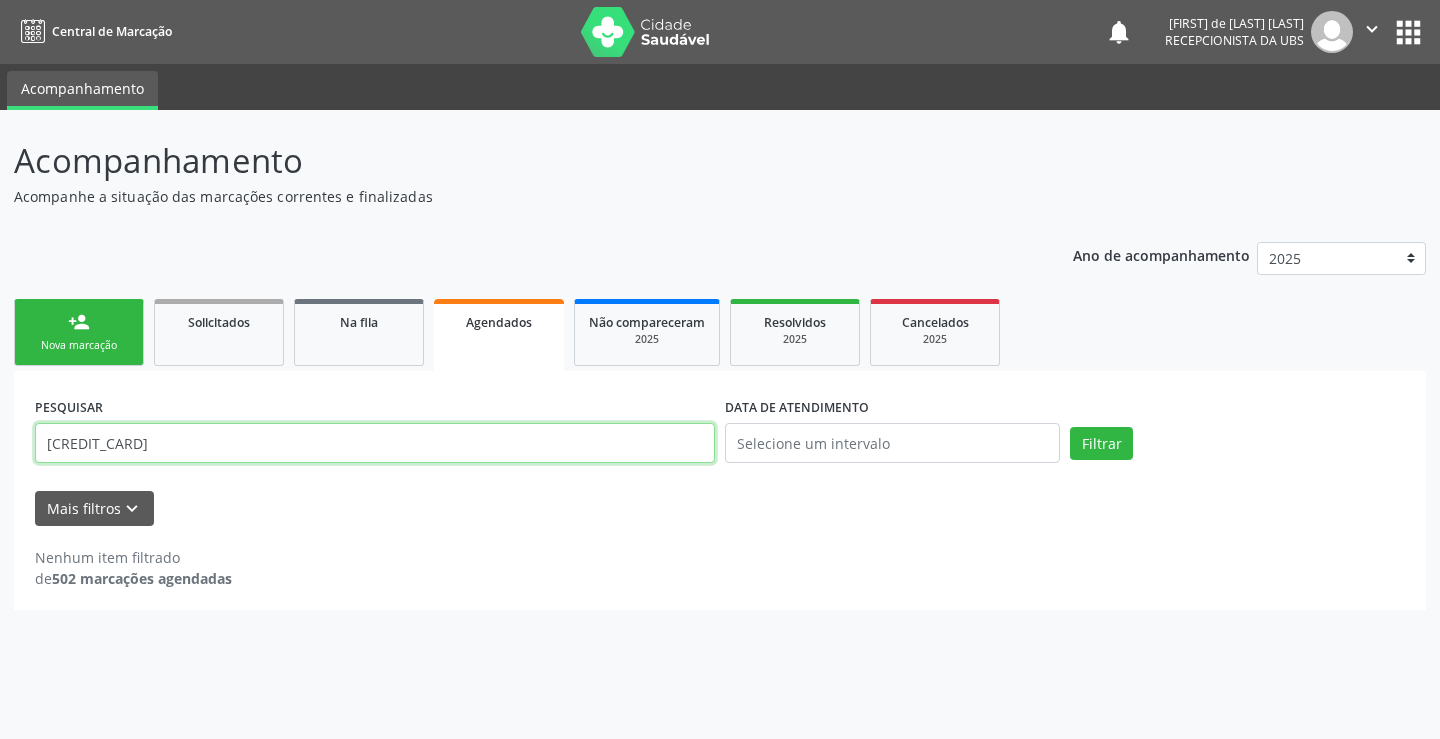 click on "[CREDIT_CARD]" at bounding box center (375, 443) 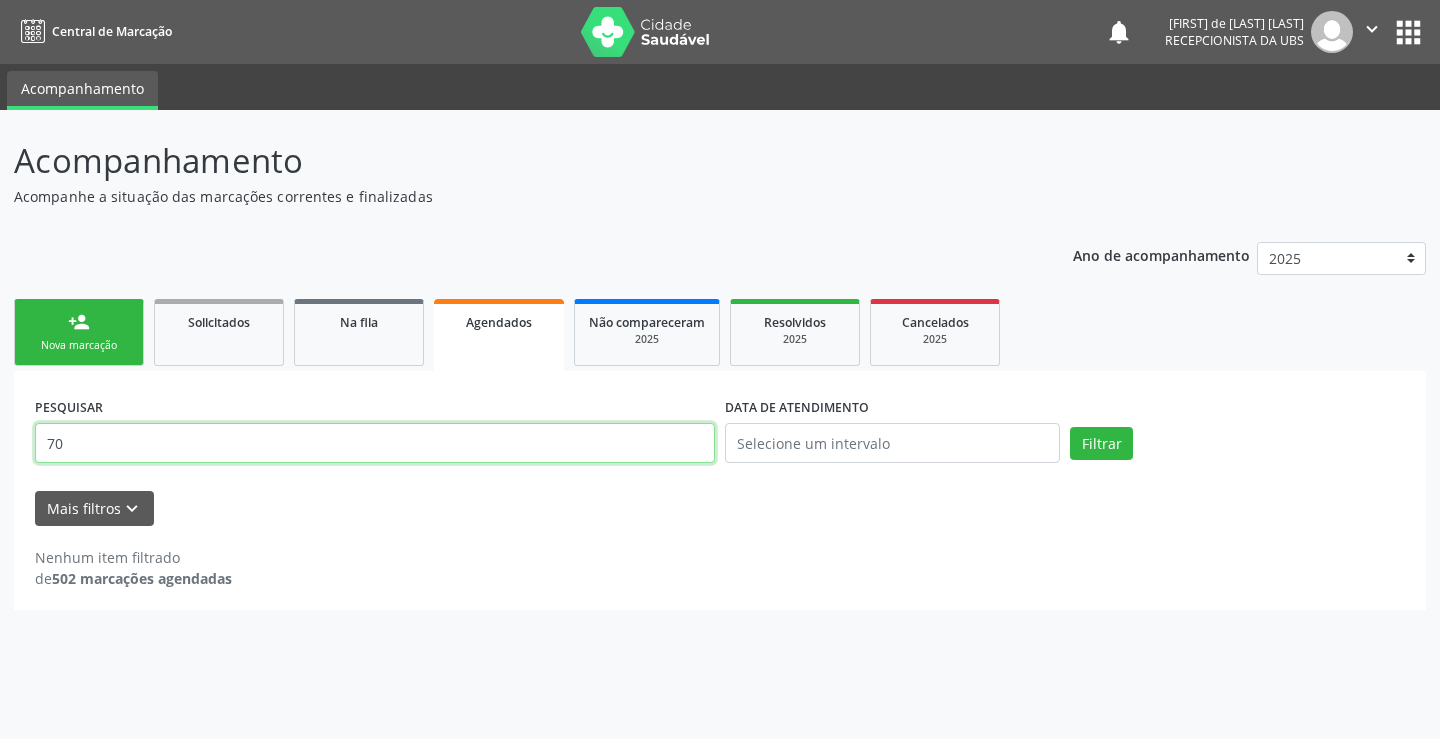 type on "7" 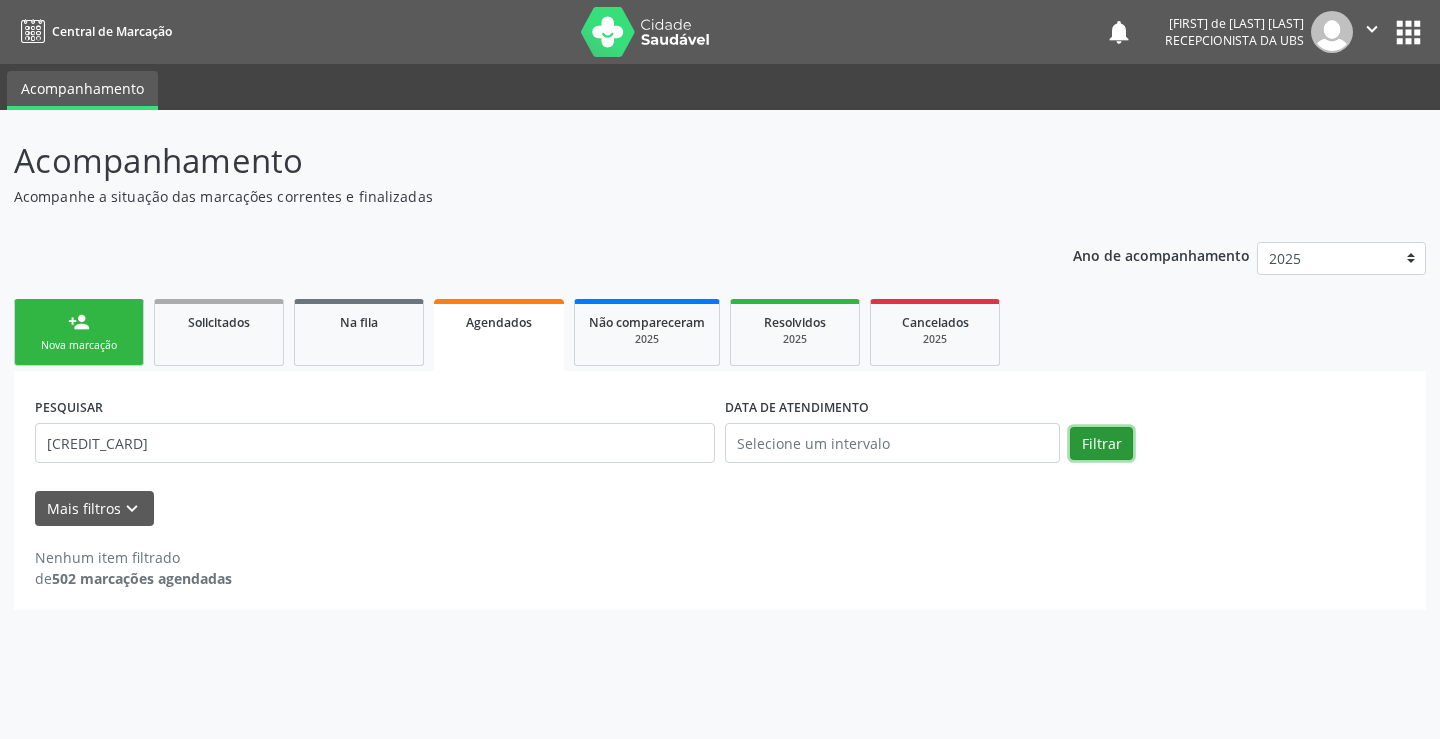 click on "Filtrar" at bounding box center [1101, 444] 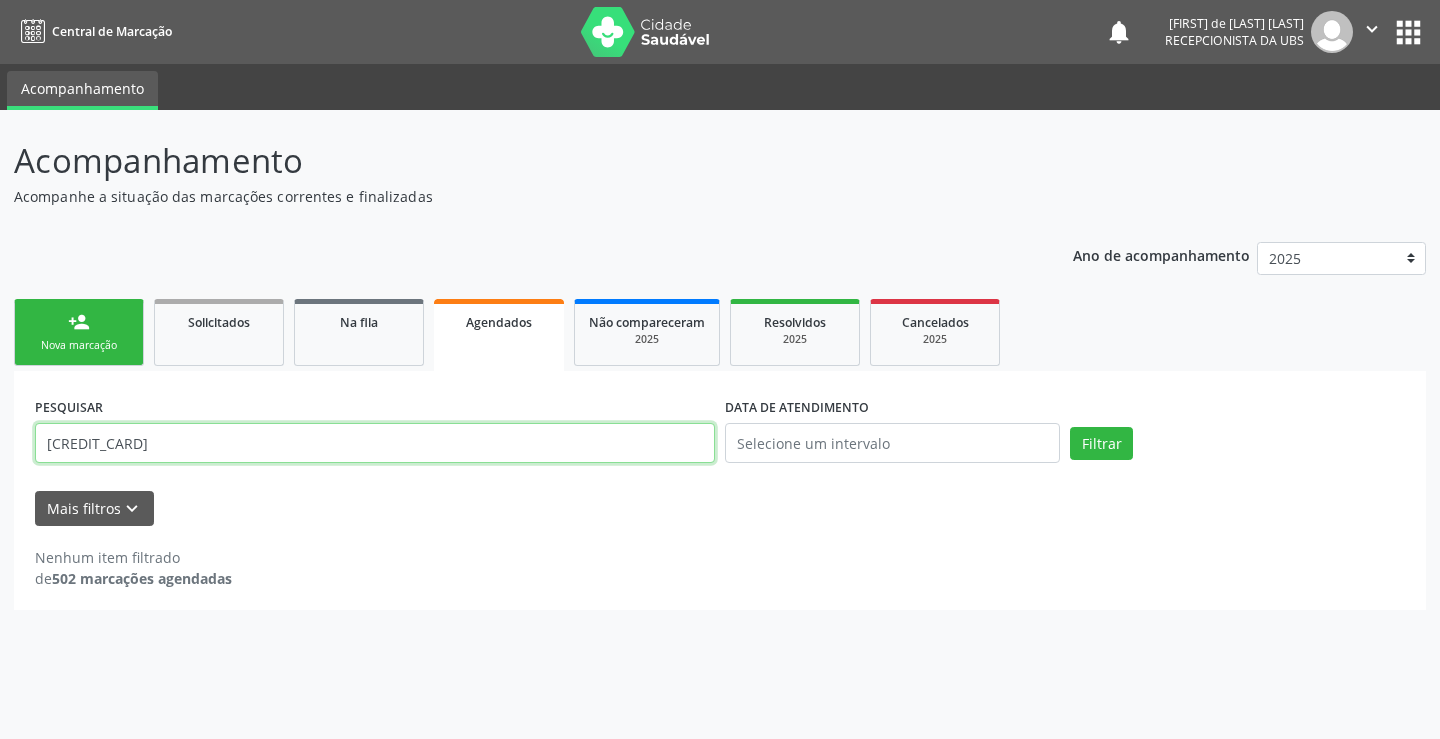 click on "[CREDIT_CARD]" at bounding box center [375, 443] 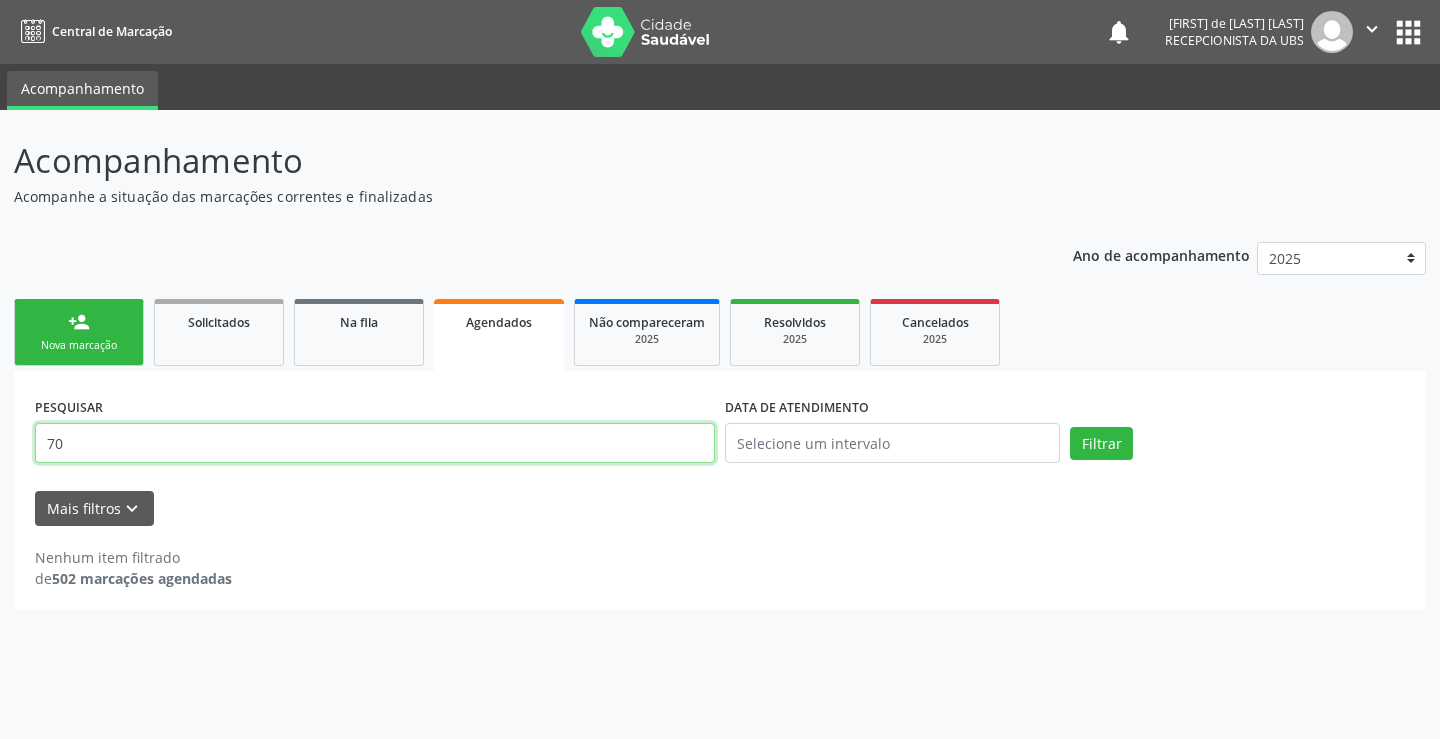 type on "7" 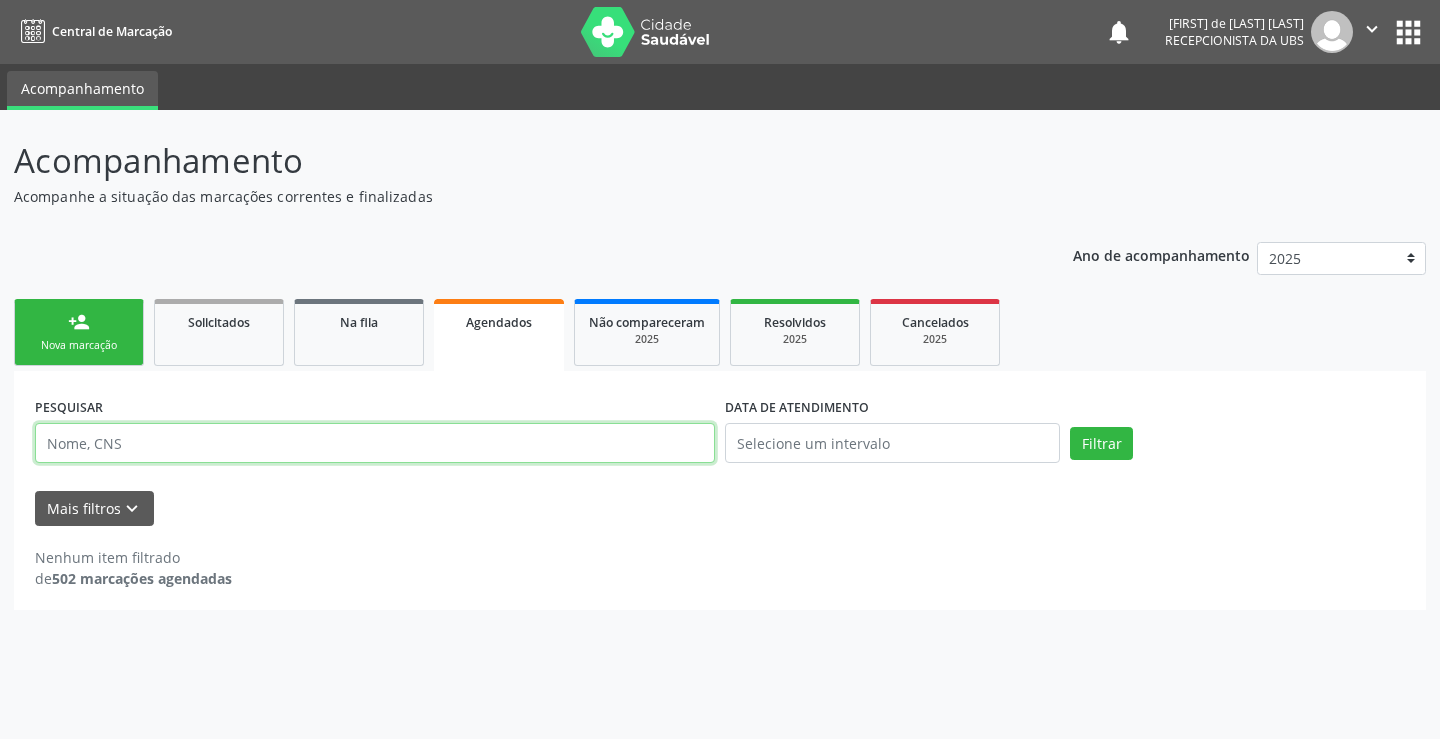 type 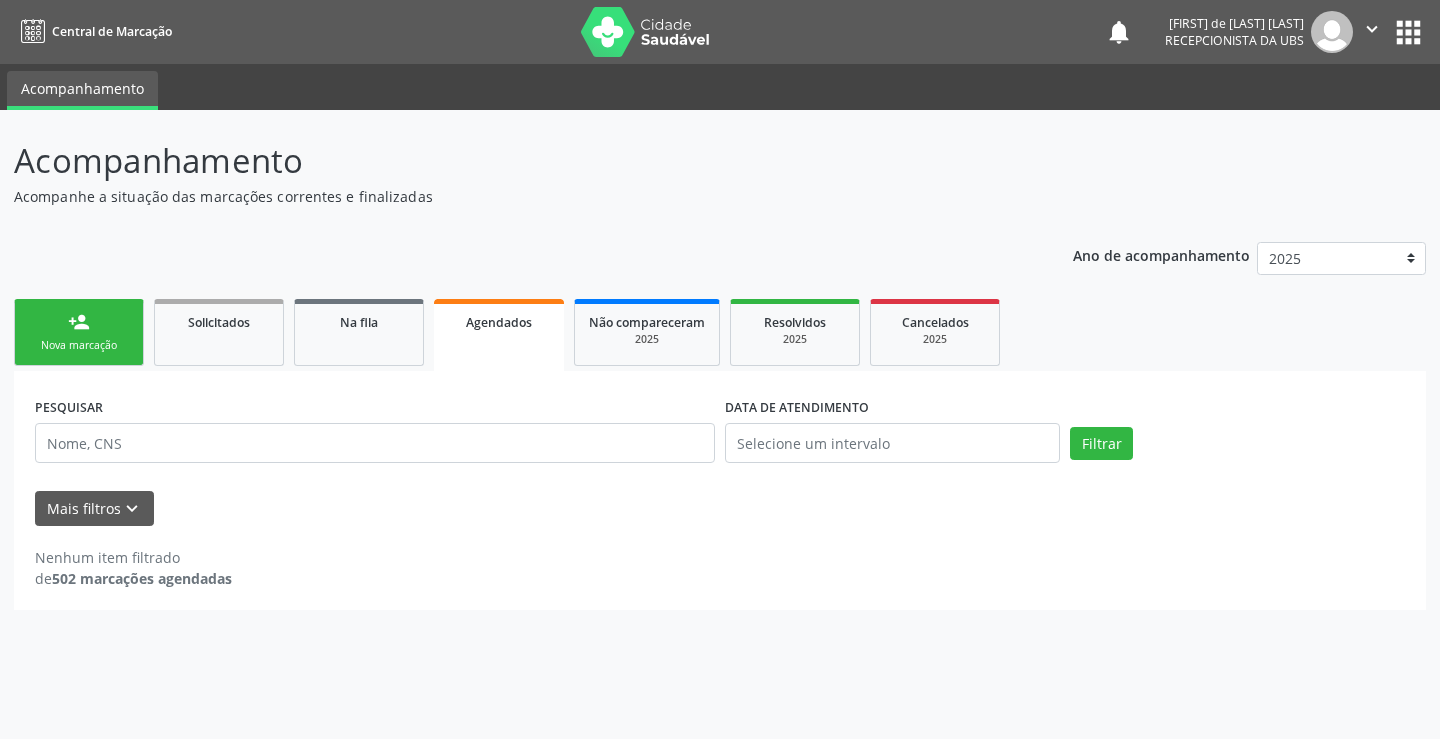 click on "Agendados" at bounding box center [499, 322] 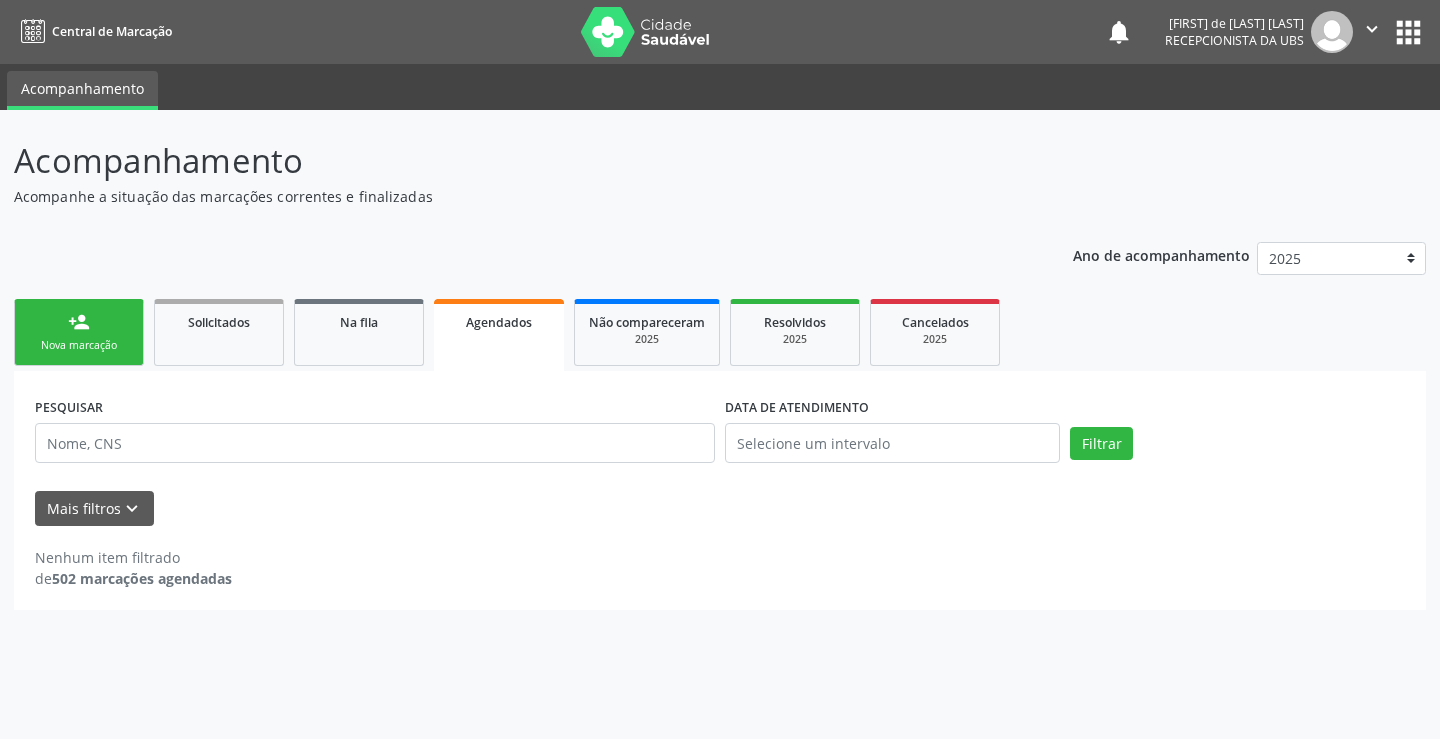 click on "Nova marcação" at bounding box center (79, 345) 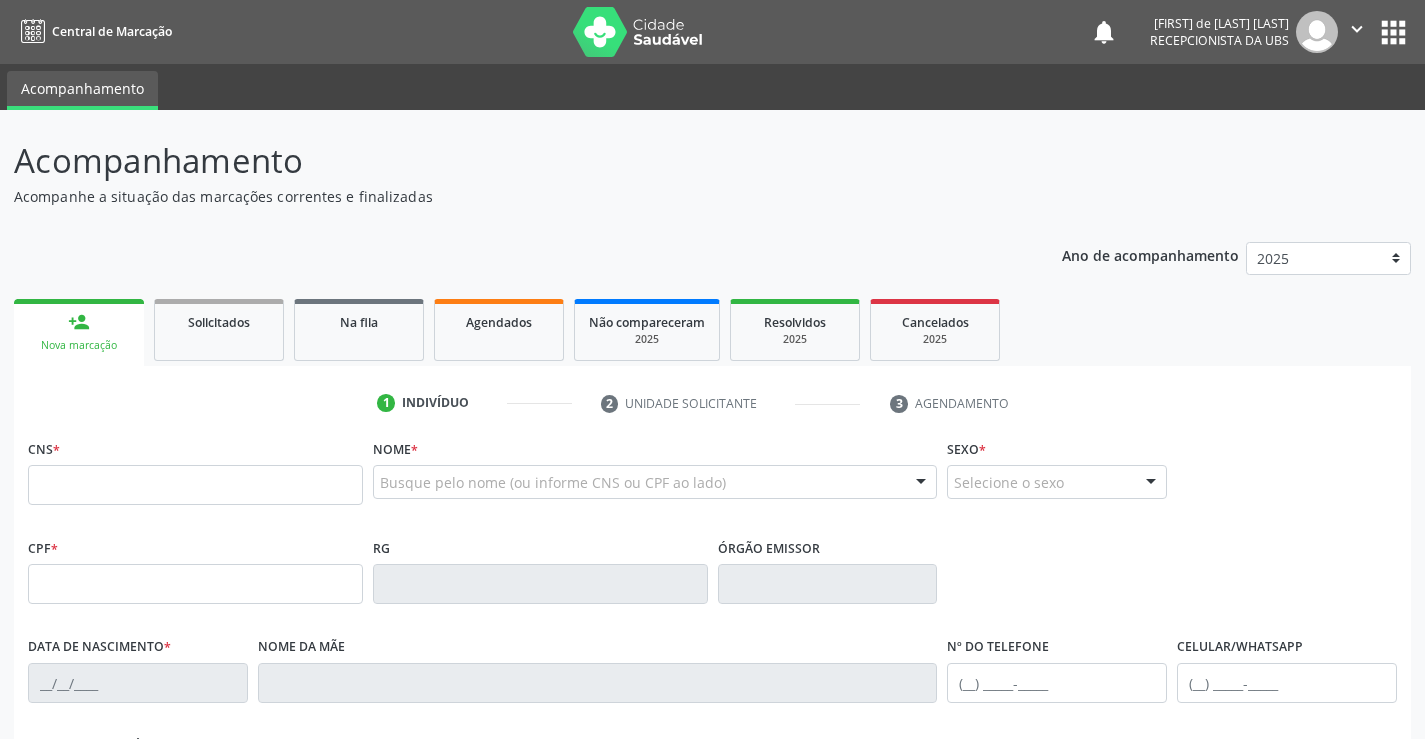 click on "person_add
Nova marcação" at bounding box center [79, 332] 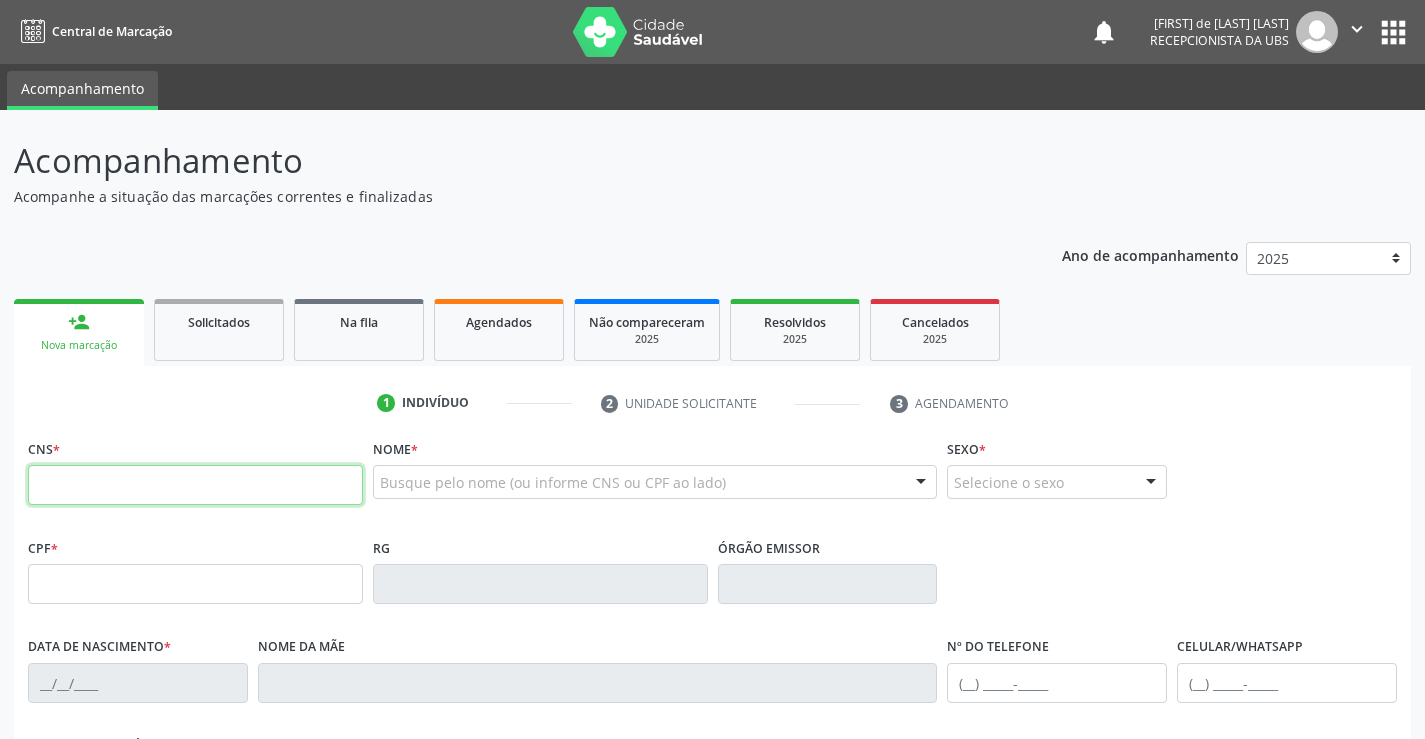 click at bounding box center (195, 485) 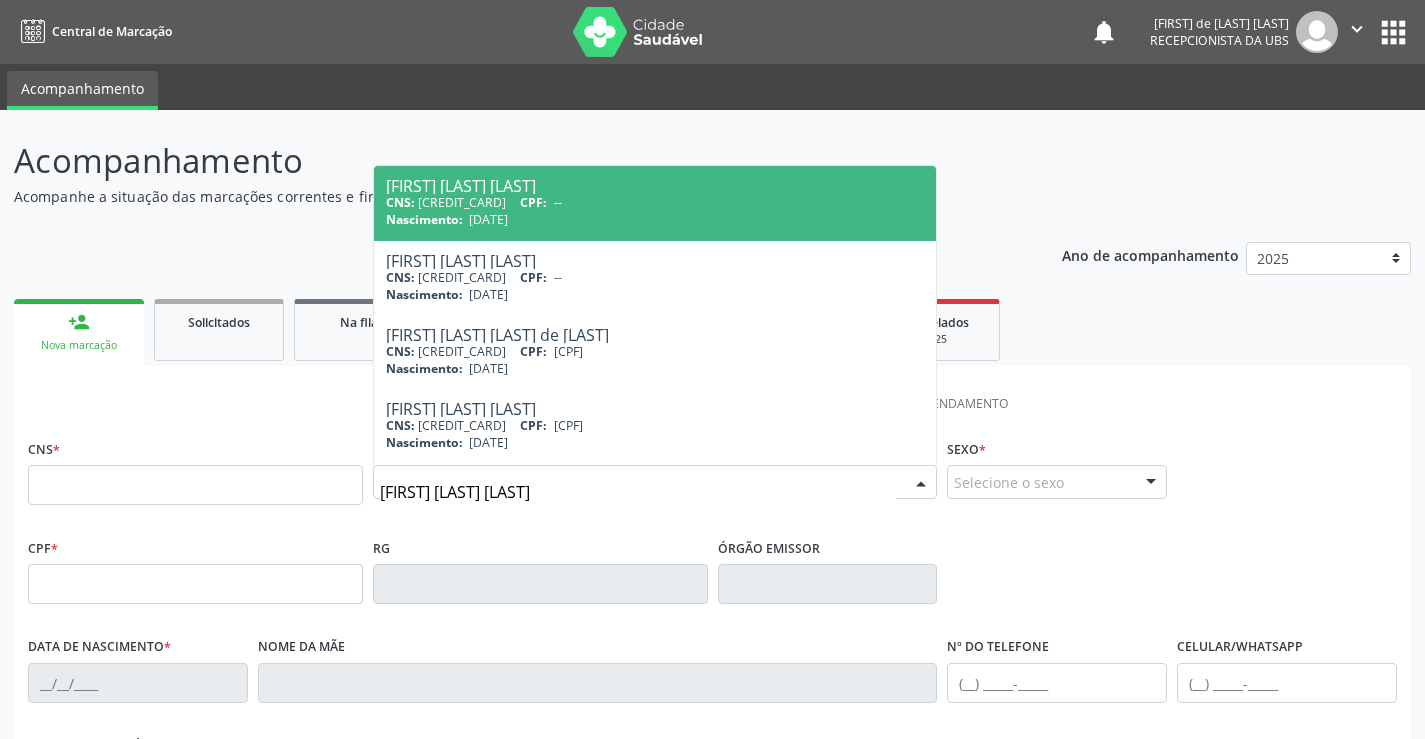 type on "[FIRST] [LAST] [LAST]" 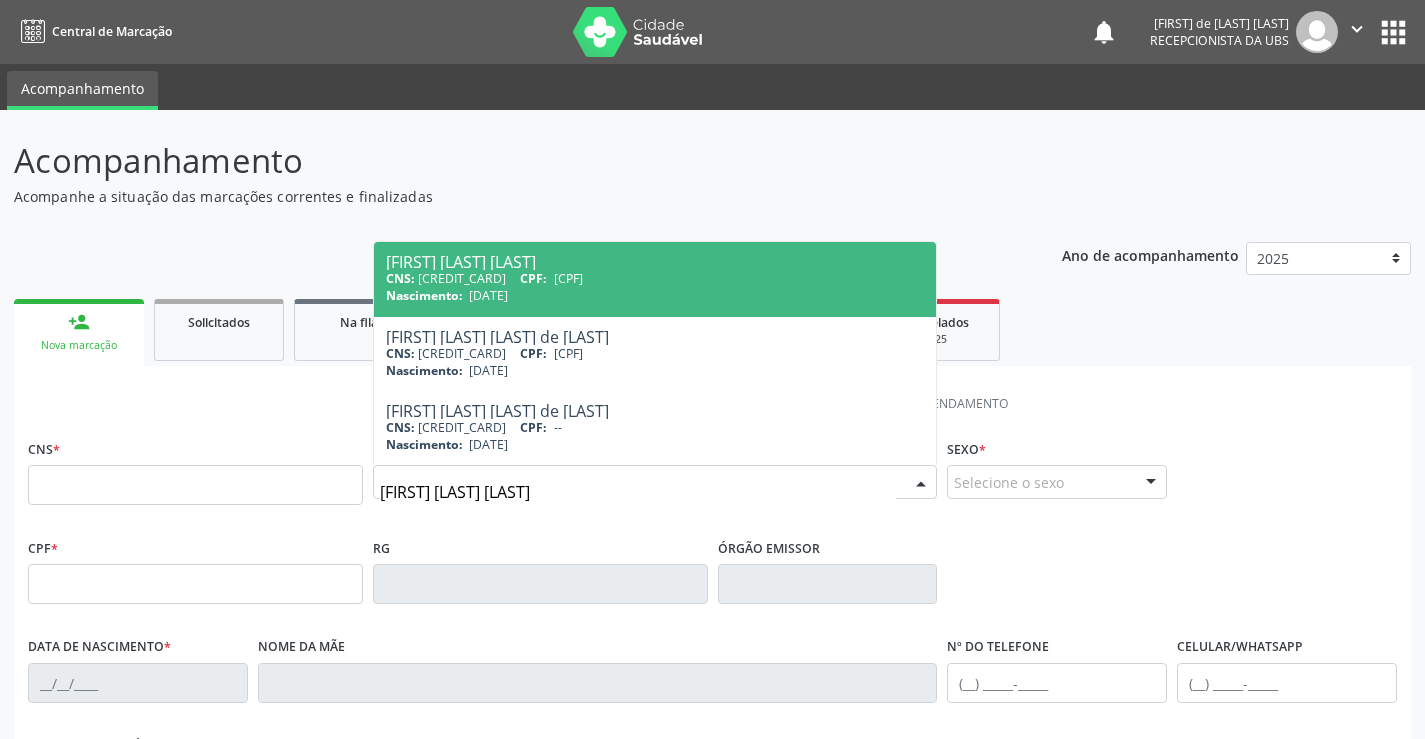 click on "[DATE]" at bounding box center (488, 295) 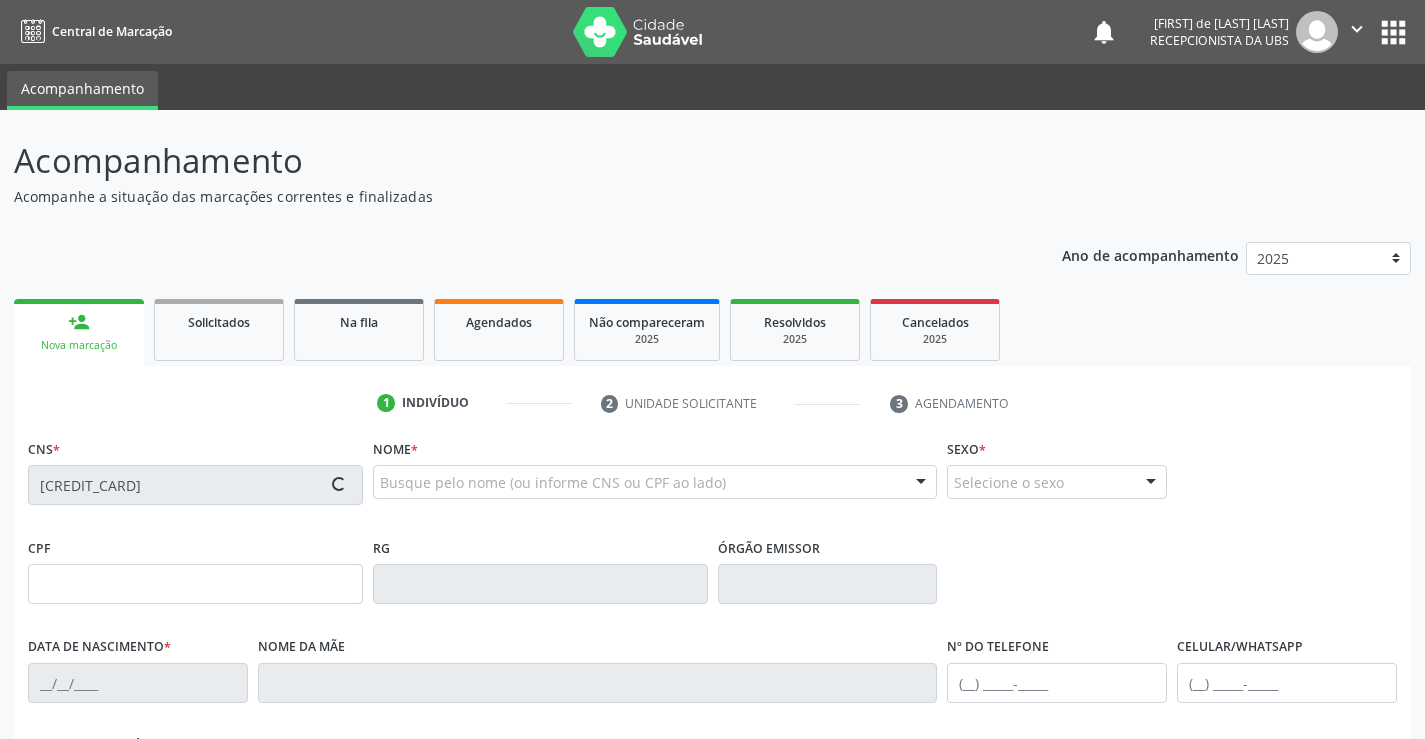 type on "[CPF]" 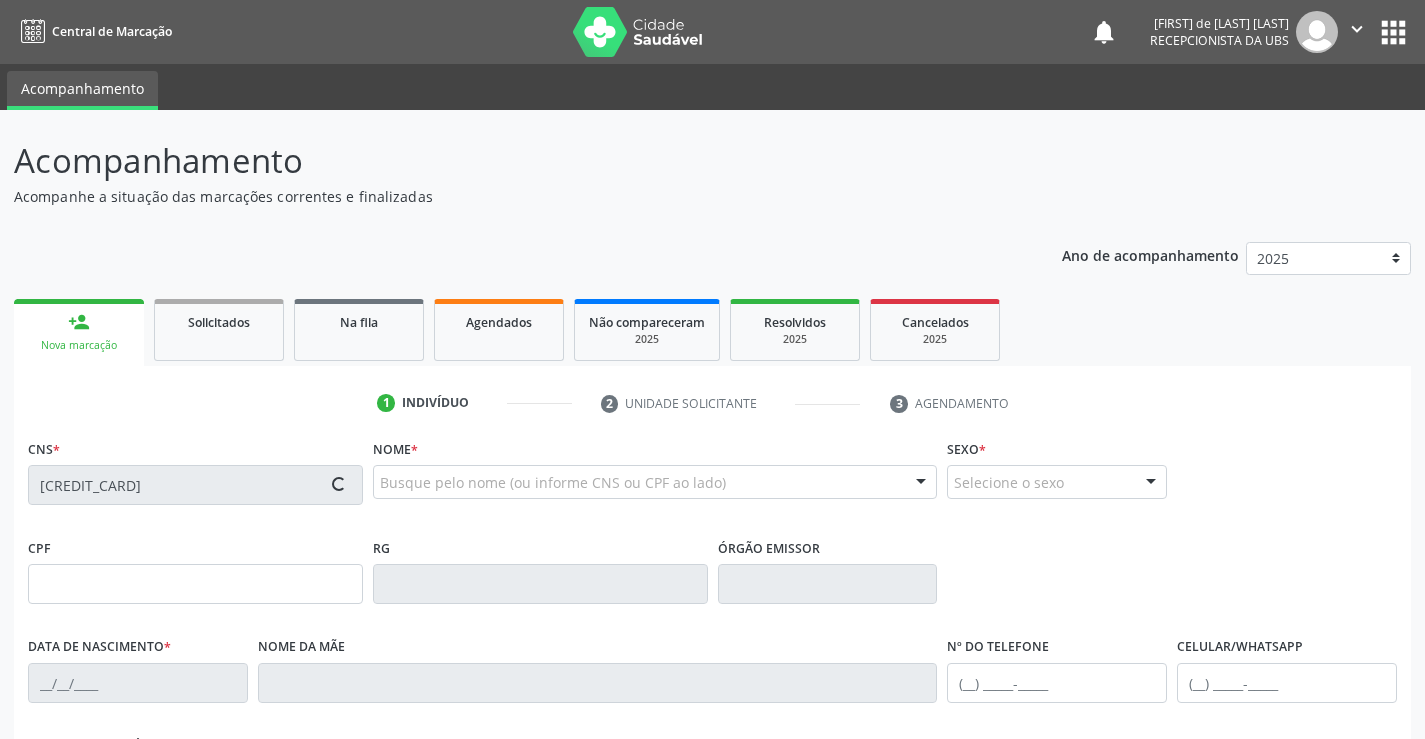 type on "[DATE]" 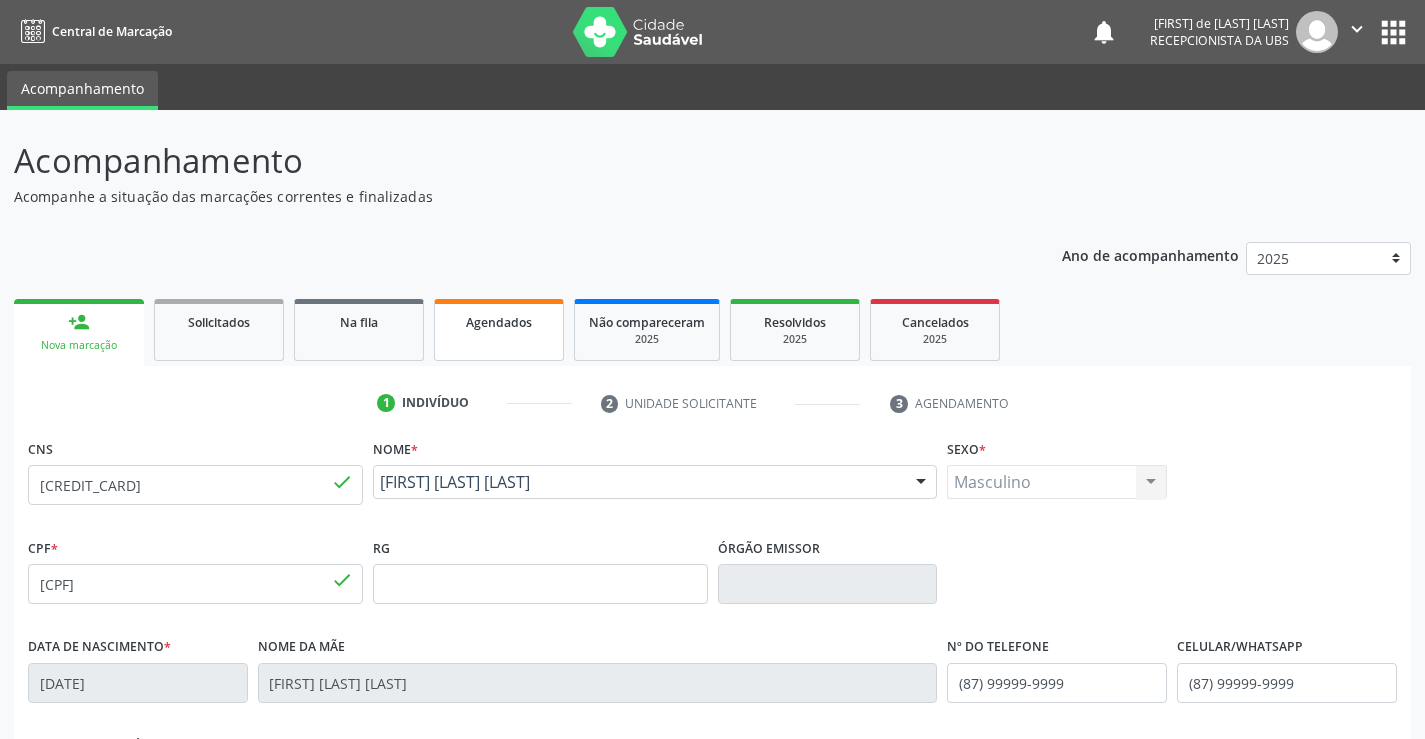 click on "Agendados" at bounding box center [499, 330] 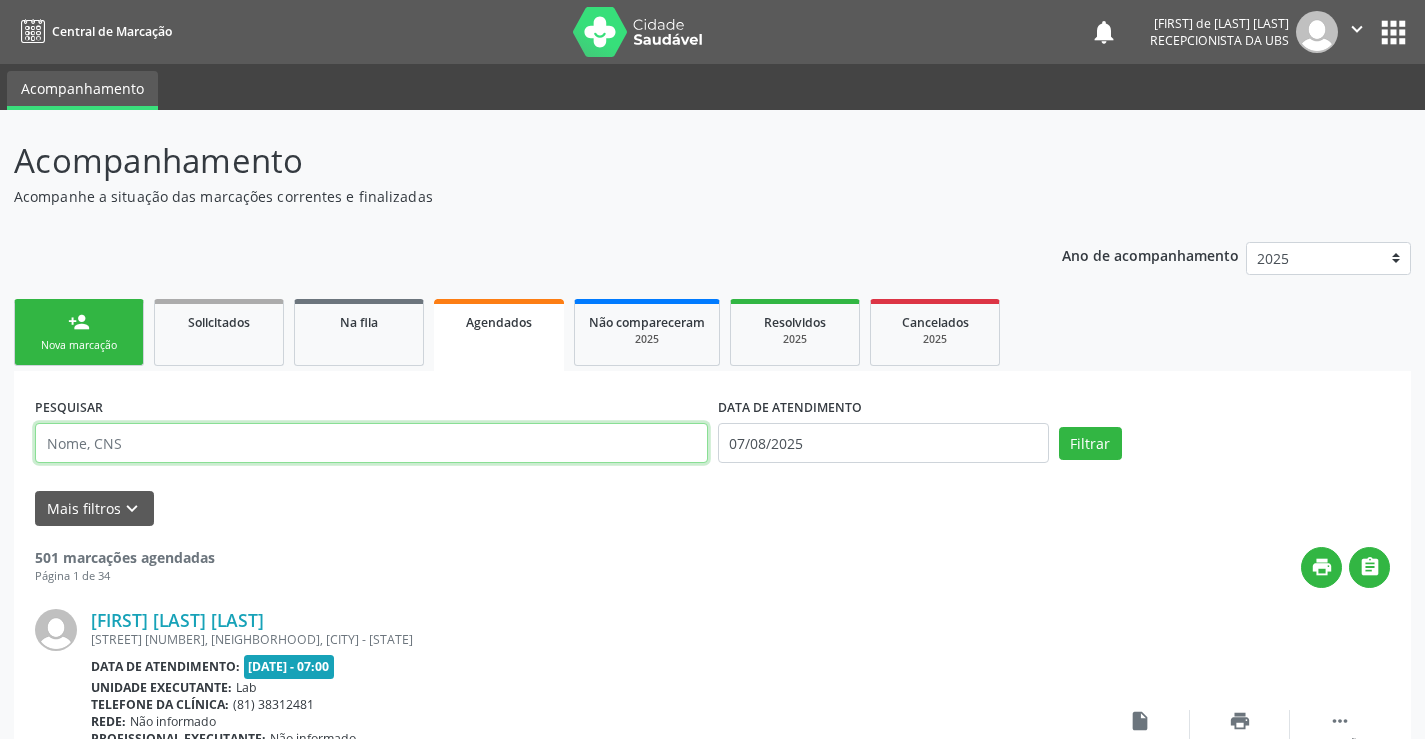 click at bounding box center [371, 443] 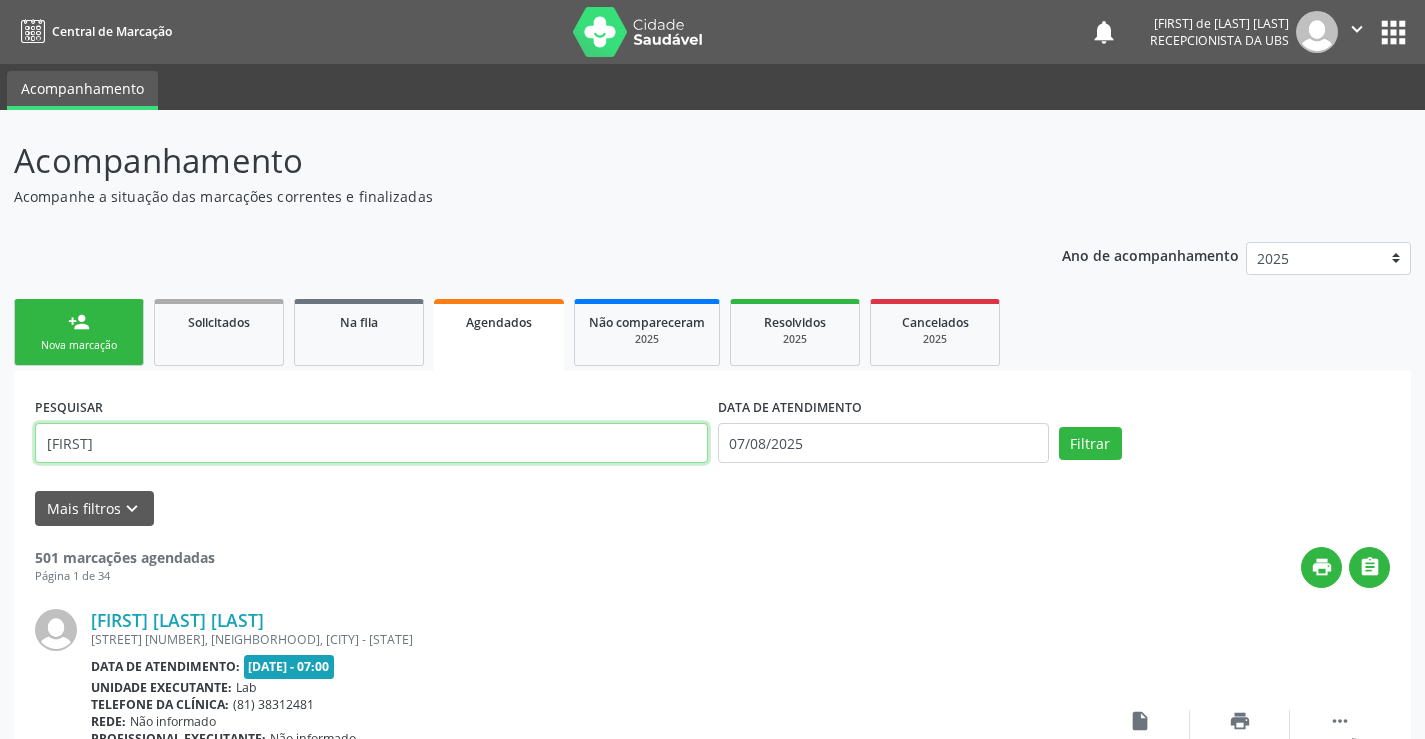 type on "[FIRST] [LAST] [LAST]" 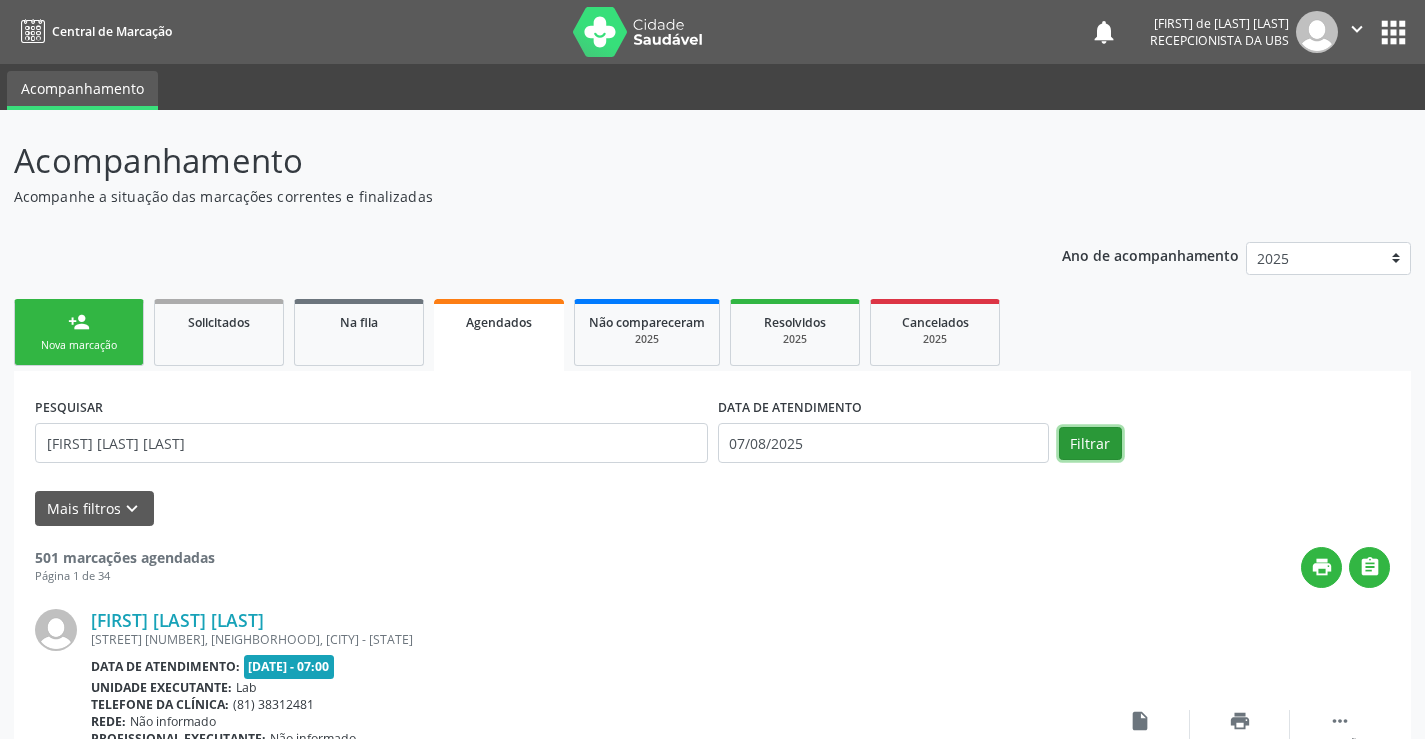 click on "Filtrar" at bounding box center (1090, 444) 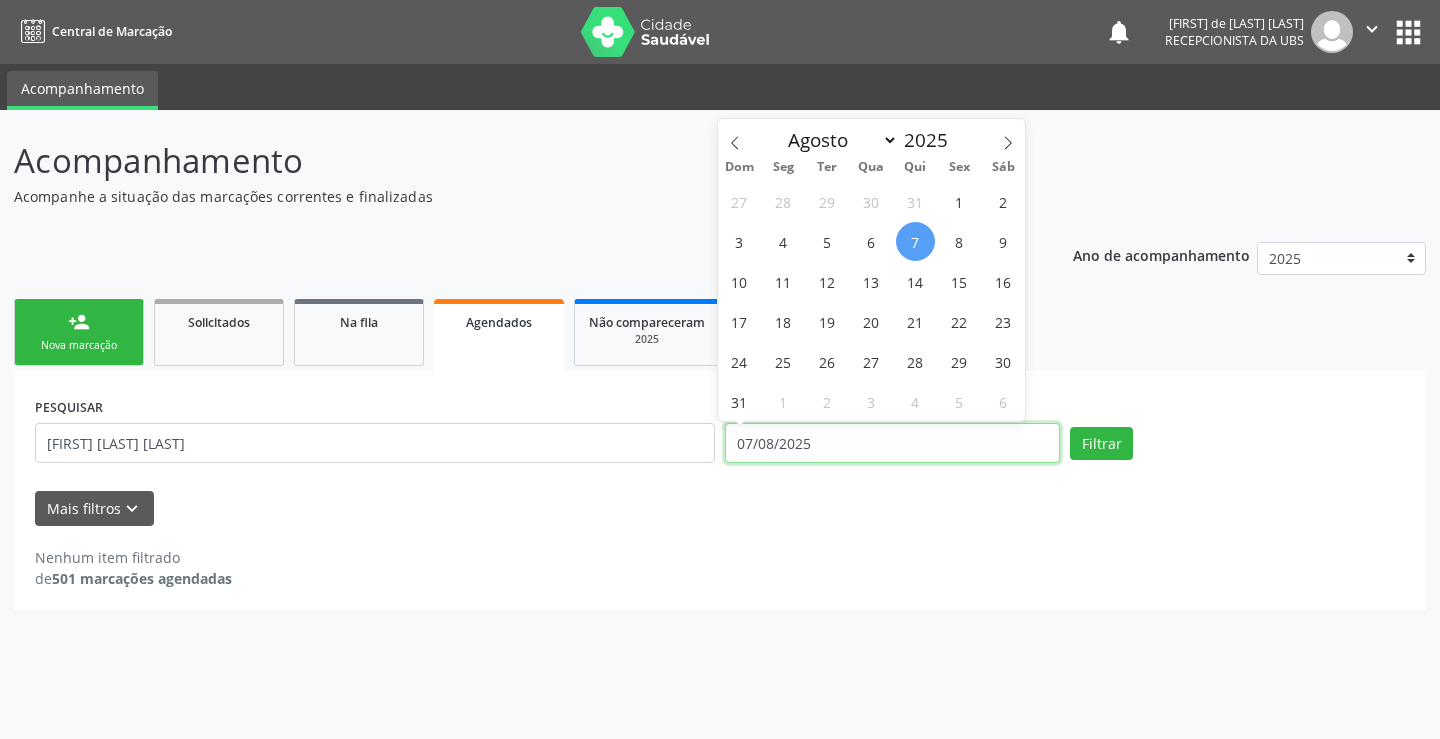 click on "07/08/2025" at bounding box center (892, 443) 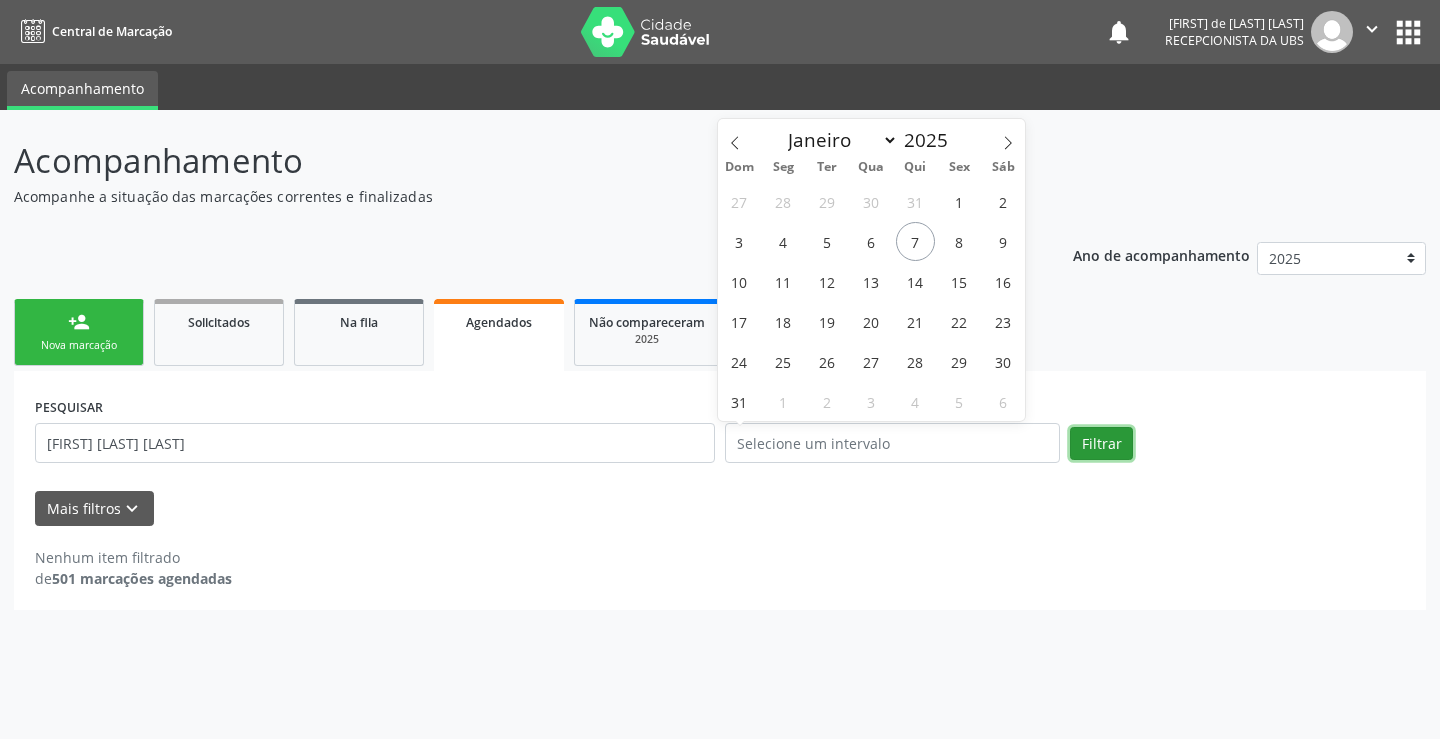 click on "Filtrar" at bounding box center (1101, 444) 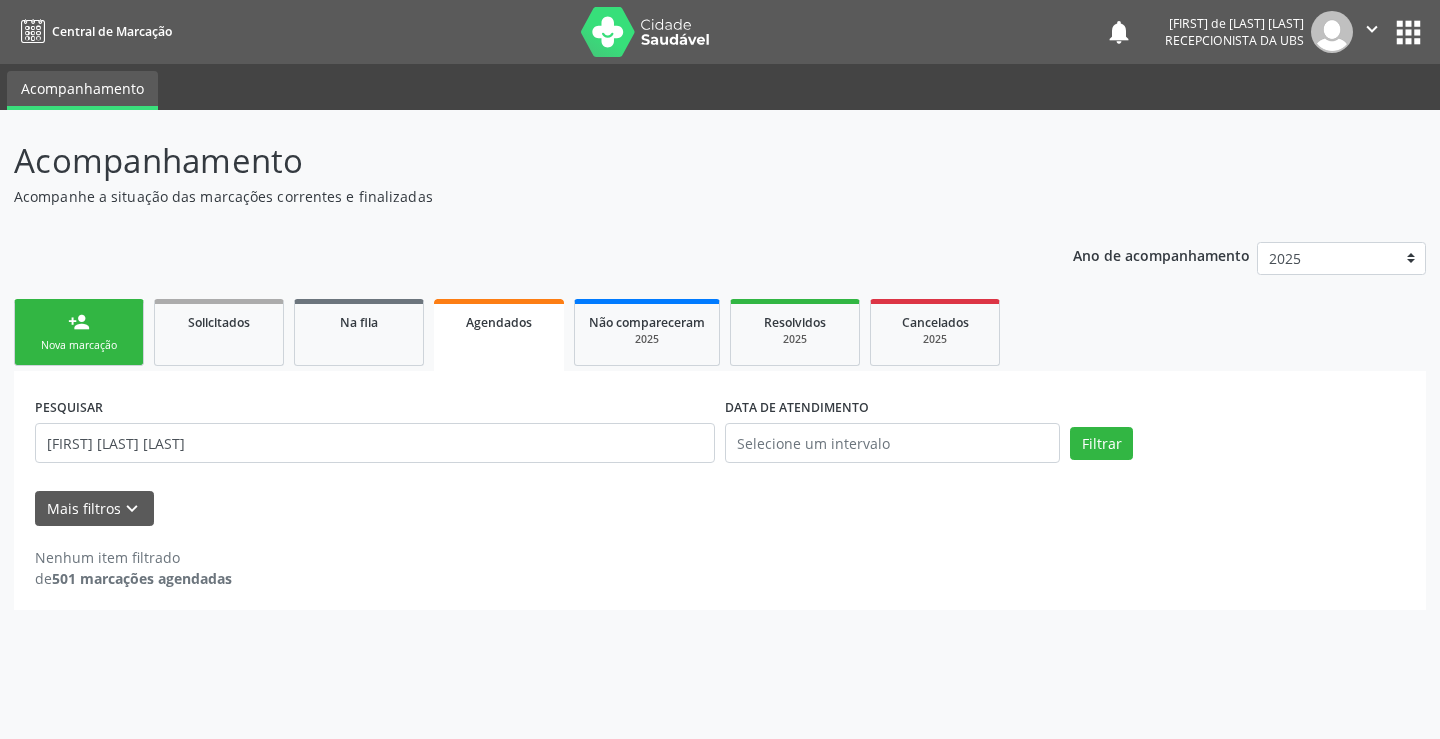 click on "person_add
Nova marcação" at bounding box center [79, 332] 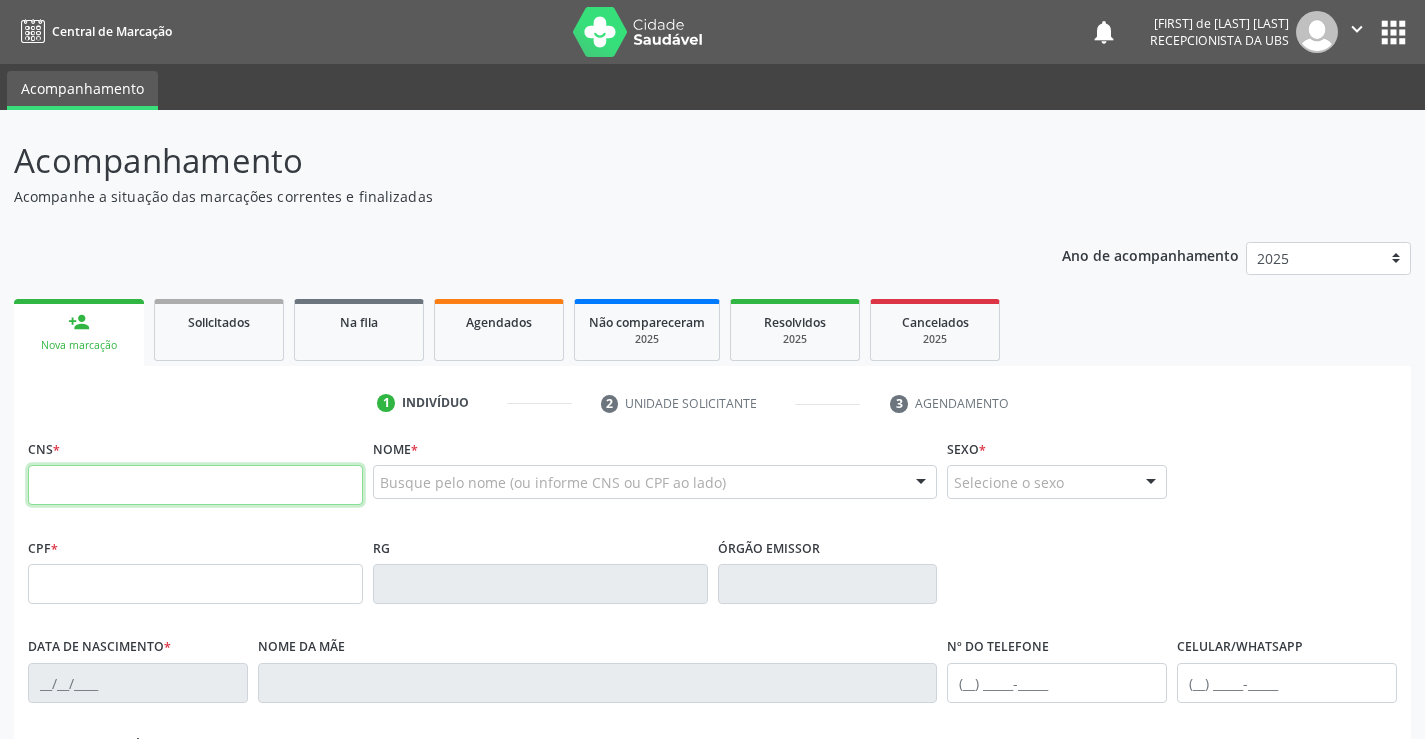 click at bounding box center [195, 485] 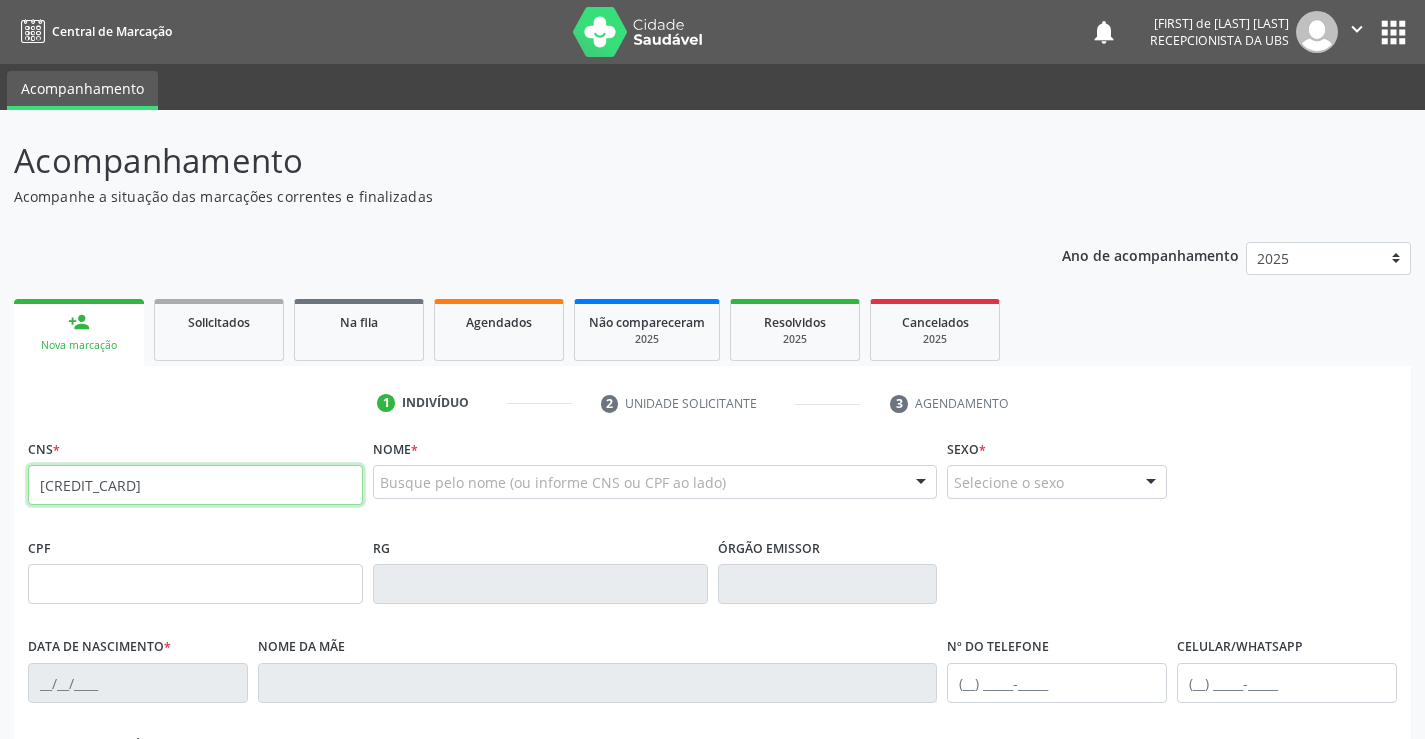 type on "[CREDIT_CARD]" 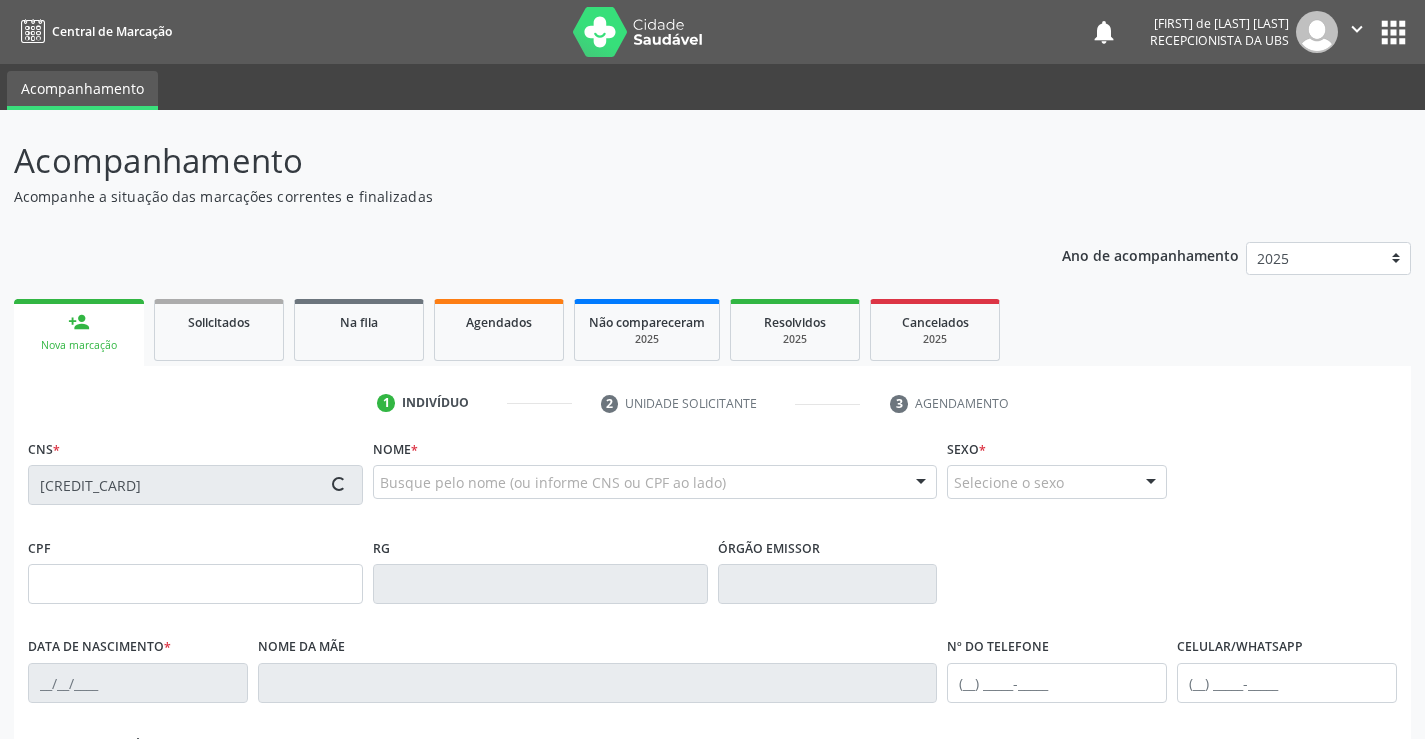 type on "[CPF]" 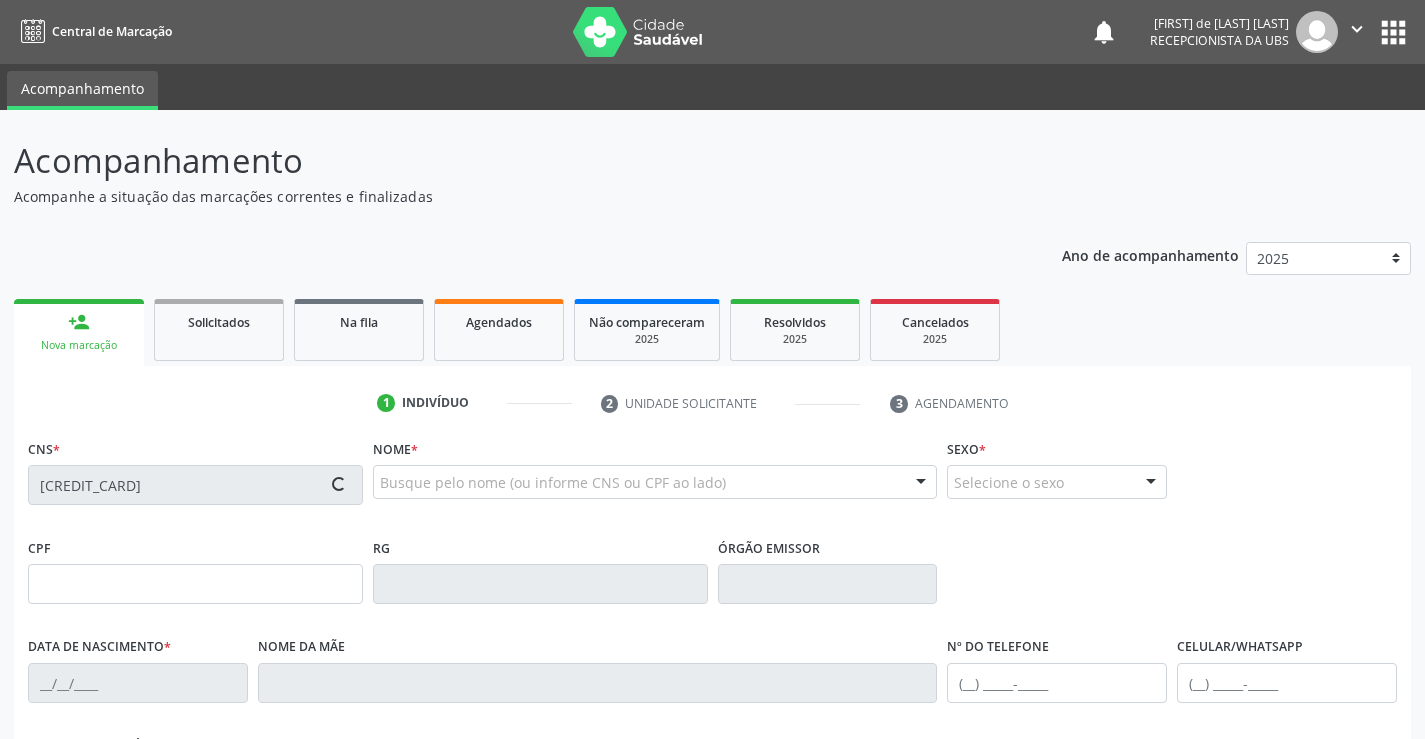 type on "[DATE]" 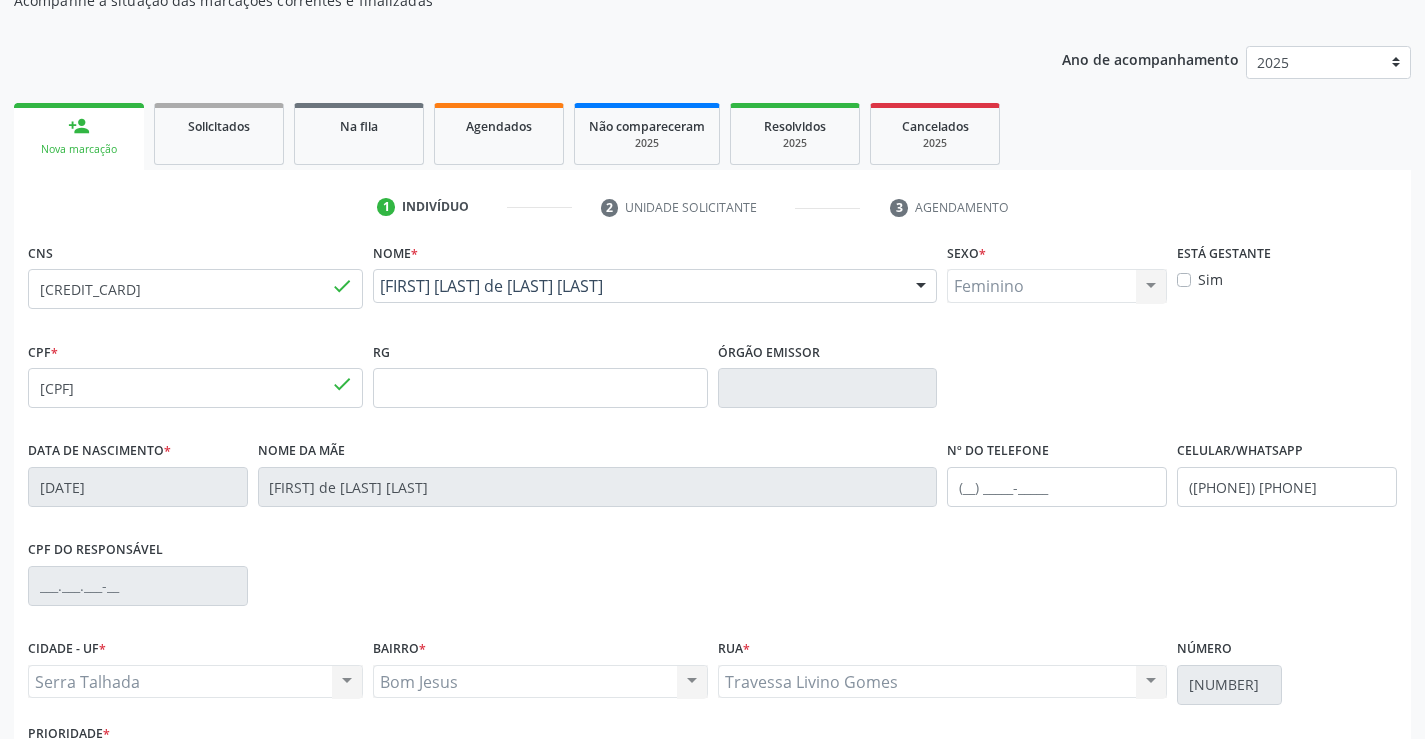 scroll, scrollTop: 345, scrollLeft: 0, axis: vertical 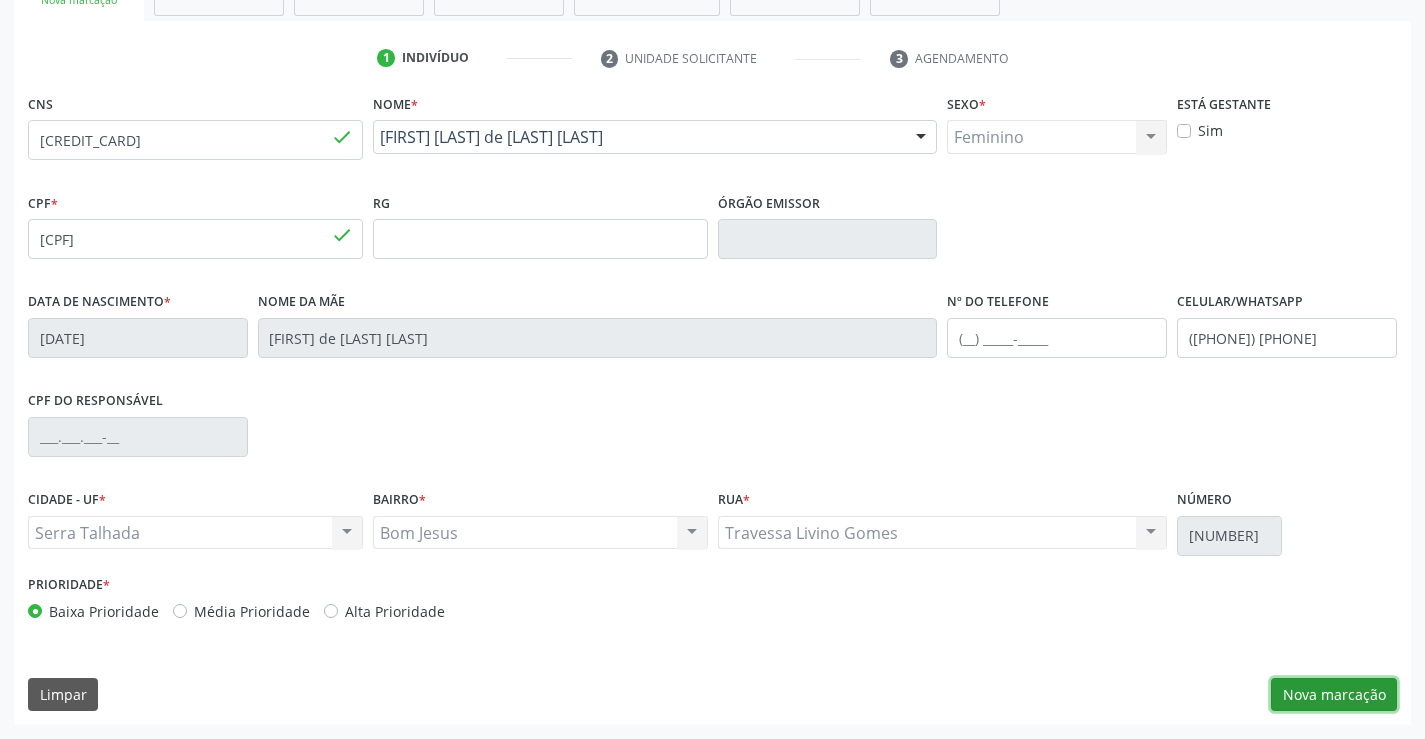 click on "Nova marcação" at bounding box center (1334, 695) 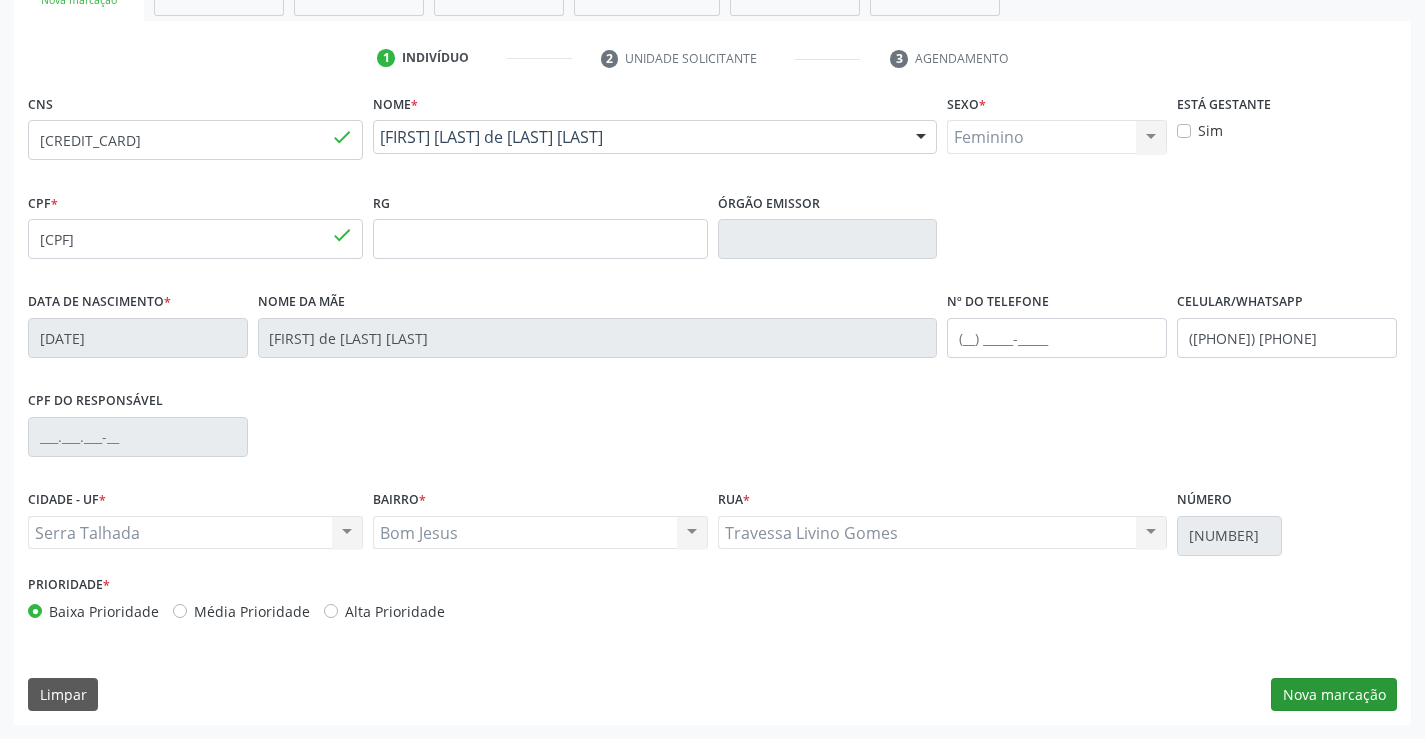 scroll, scrollTop: 167, scrollLeft: 0, axis: vertical 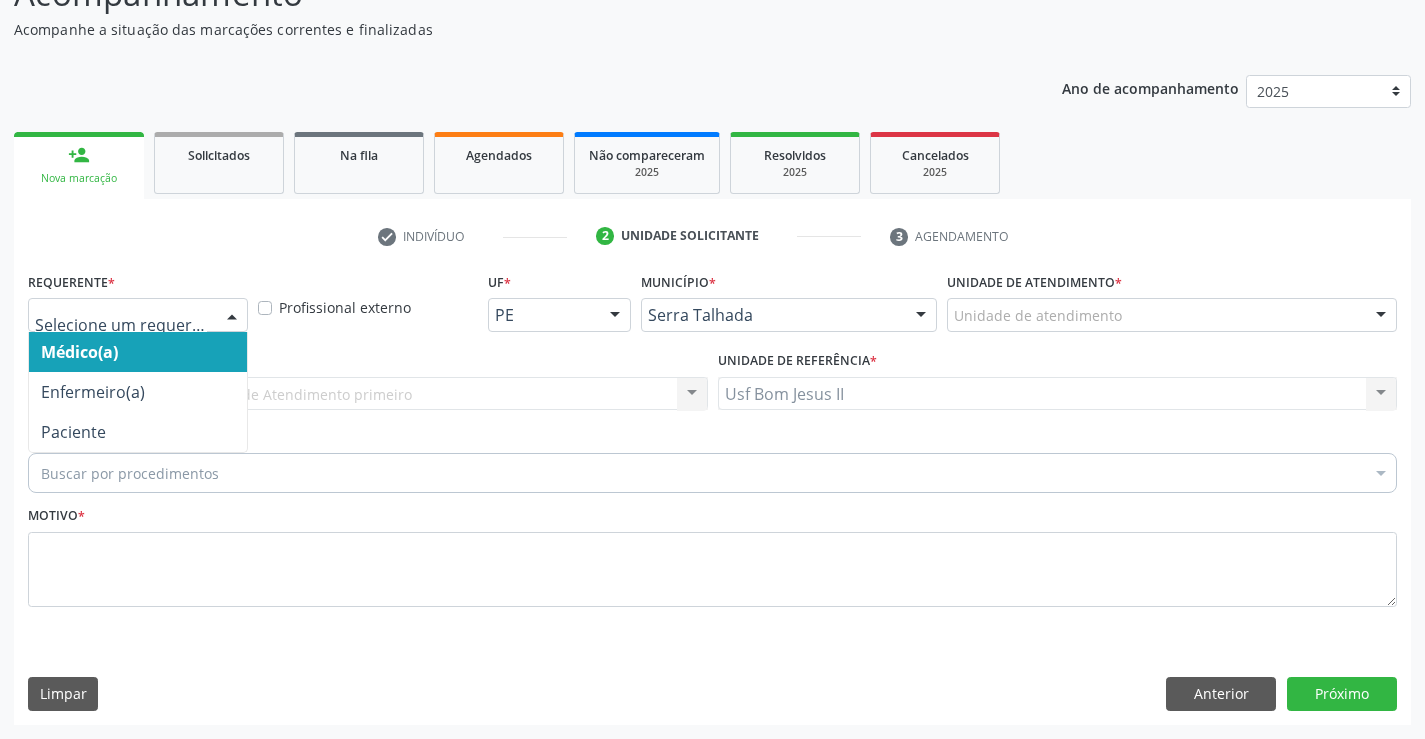 click at bounding box center (232, 316) 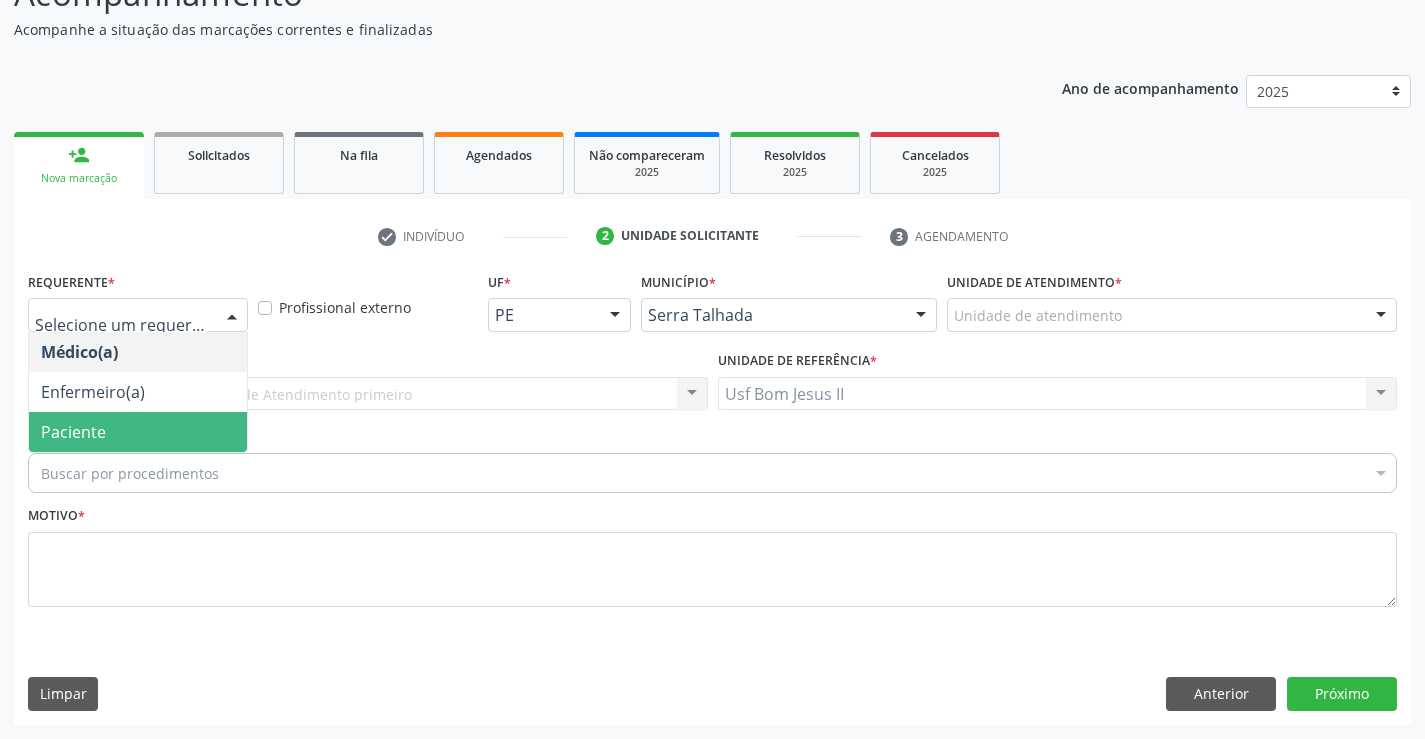 click on "Paciente" at bounding box center [138, 432] 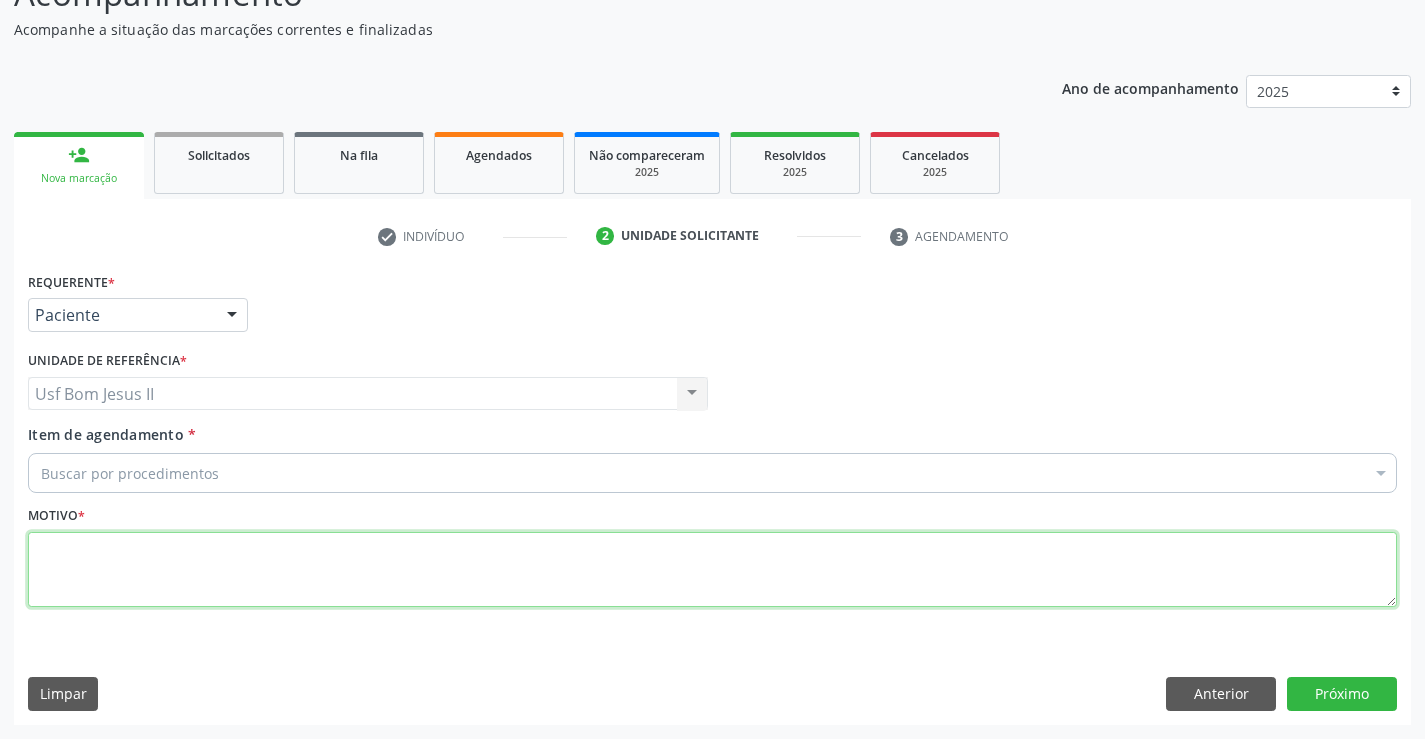click at bounding box center [712, 570] 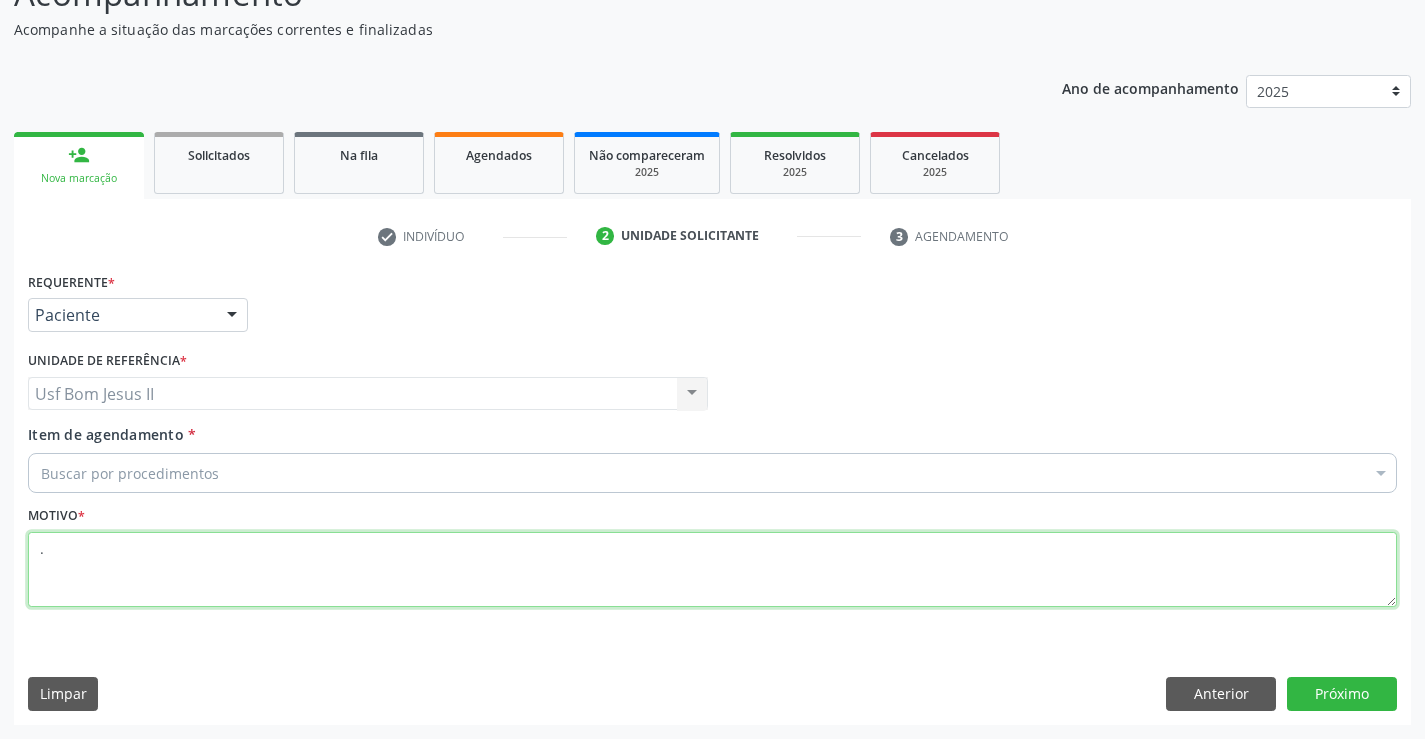 type on "." 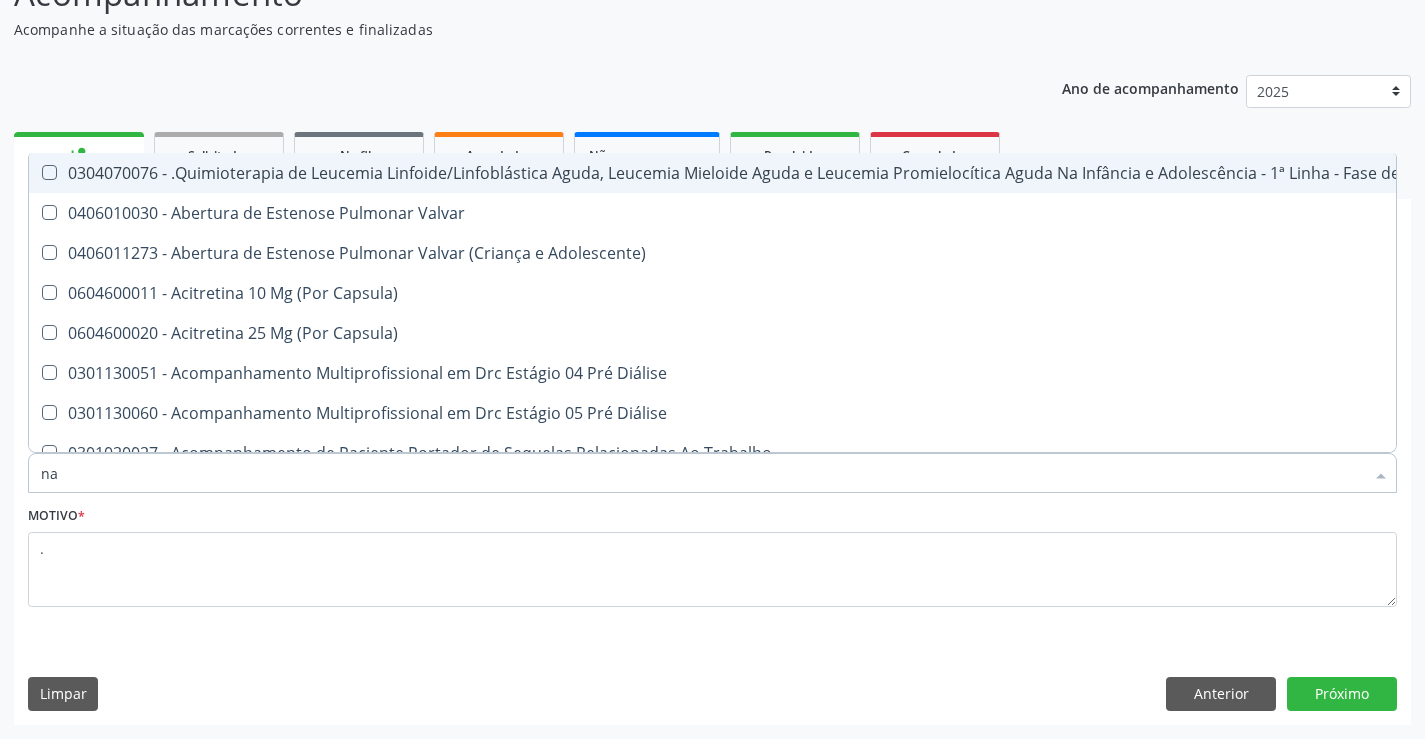 type on "n" 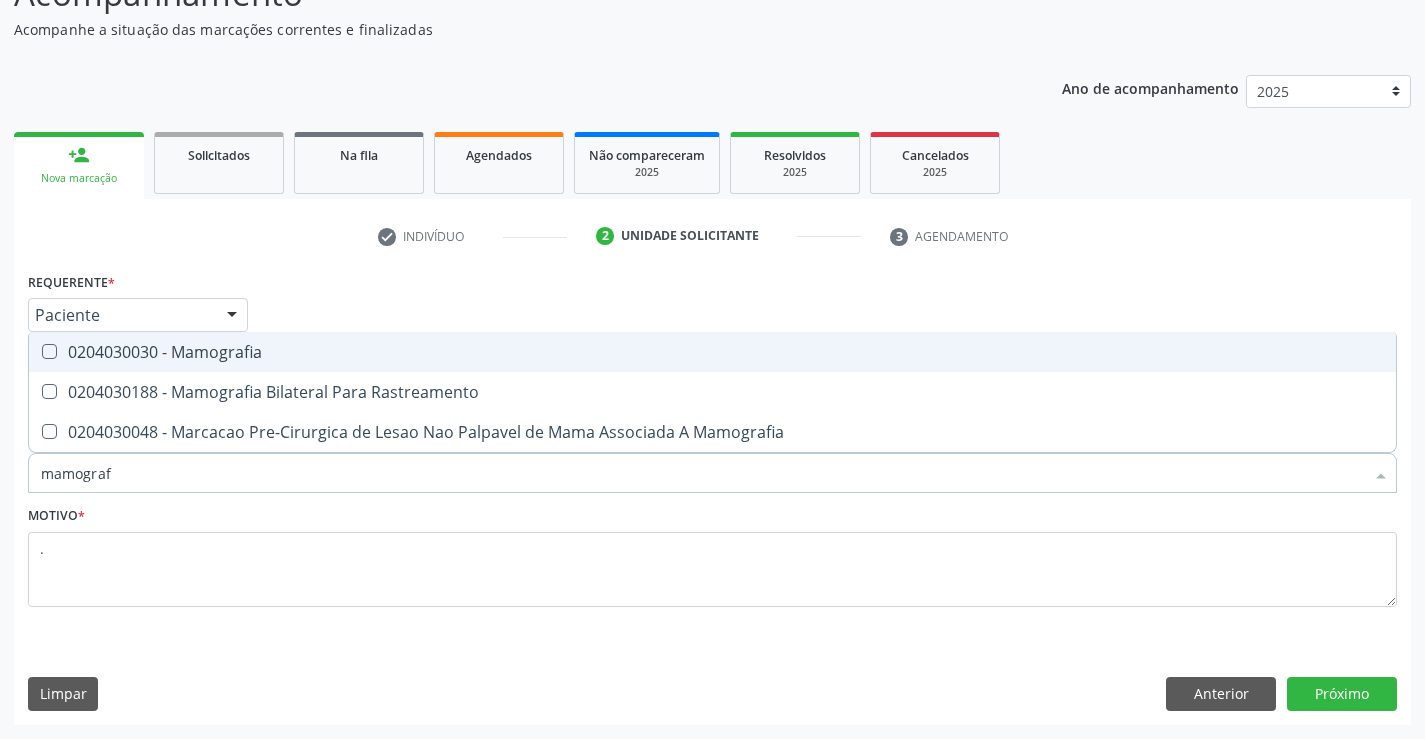 type on "mamografi" 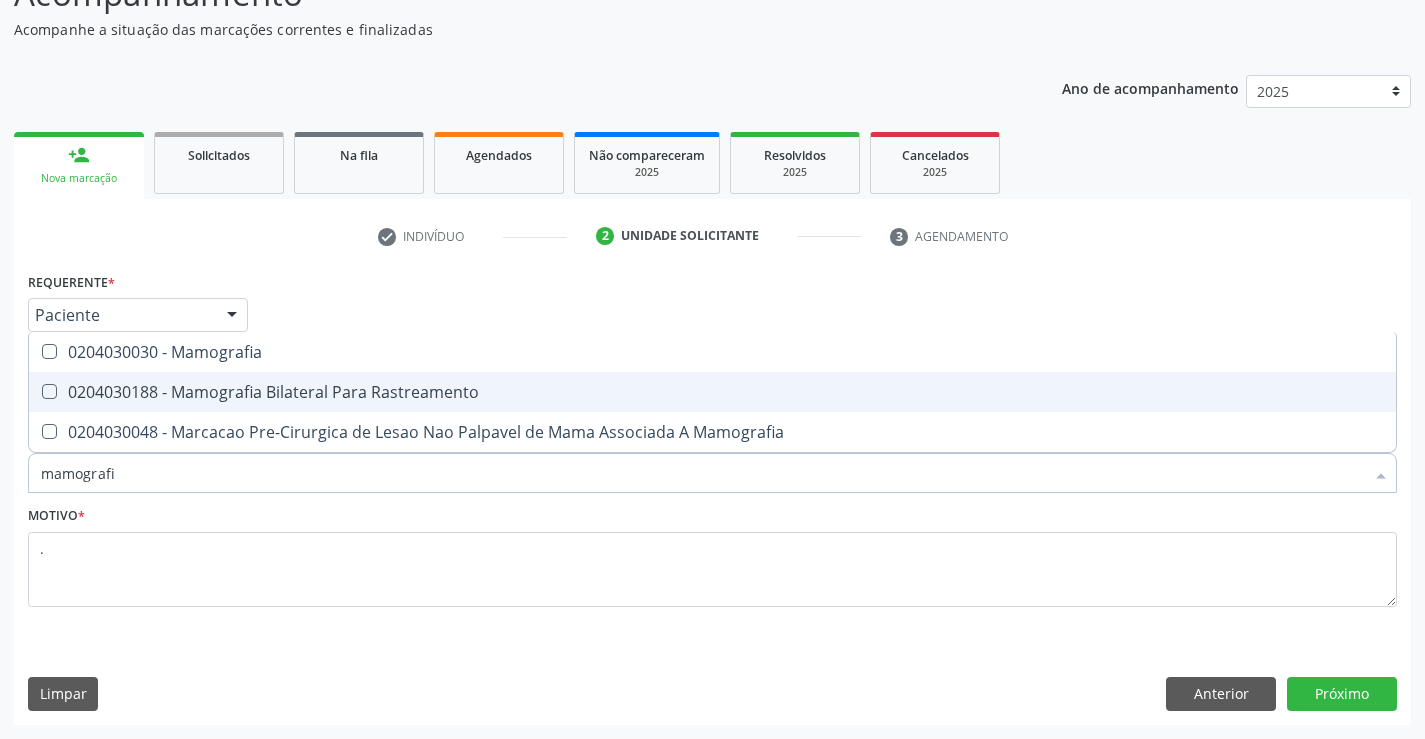 click on "0204030188 - Mamografia Bilateral Para Rastreamento" at bounding box center [712, 392] 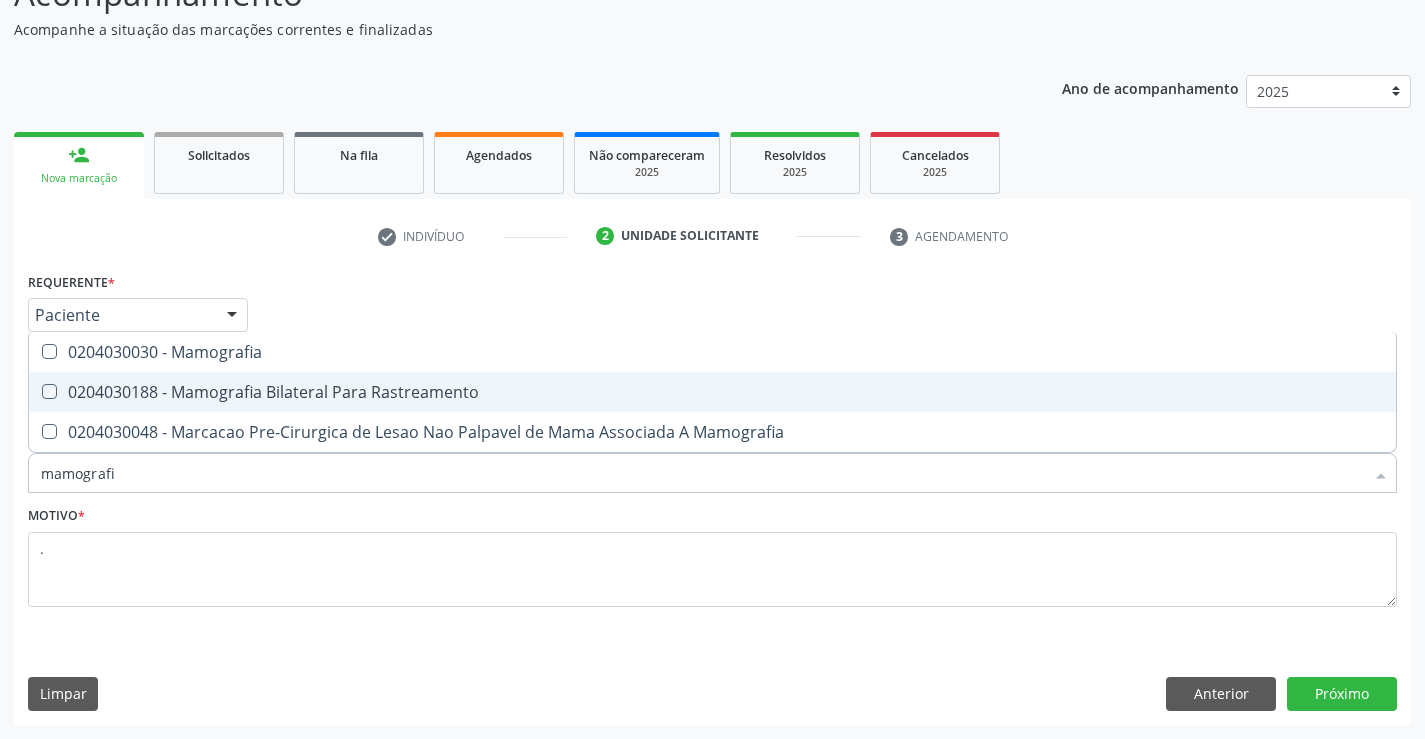 checkbox on "true" 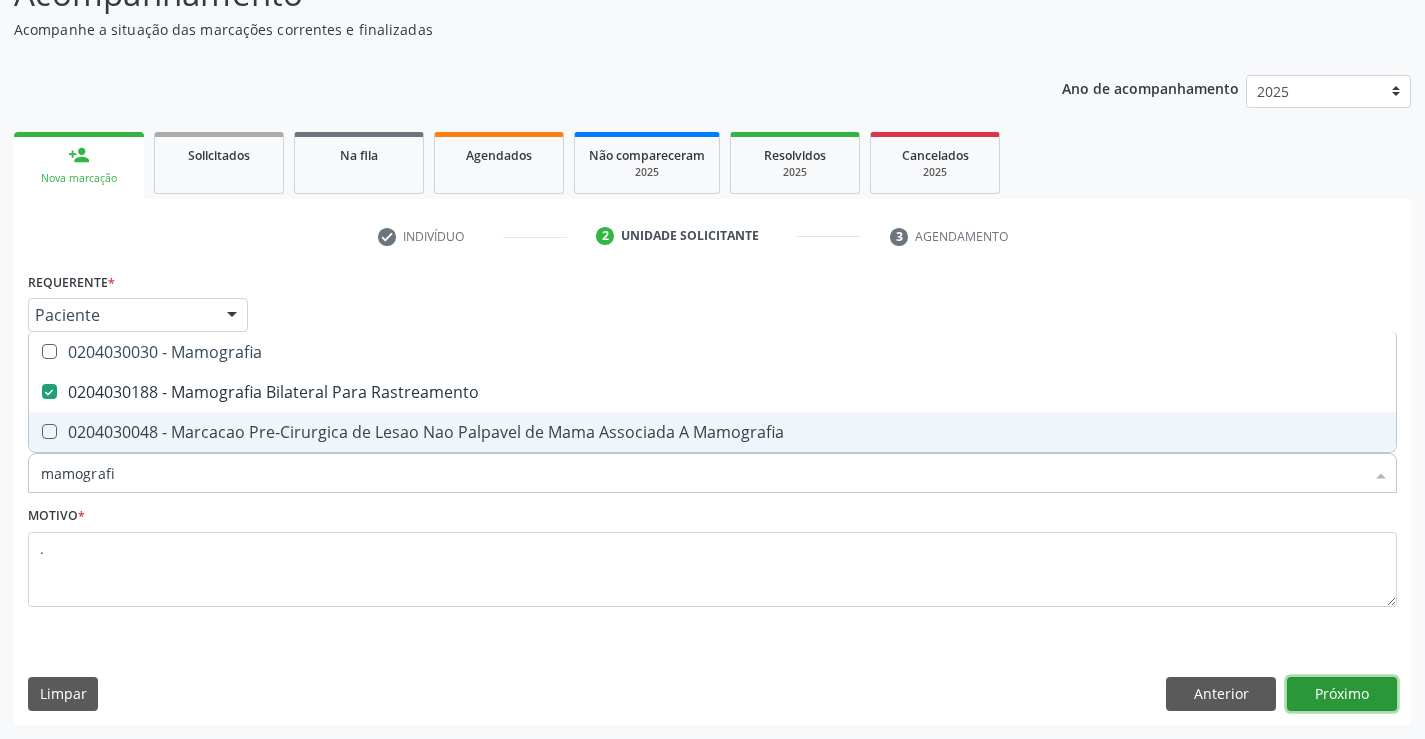 click on "Próximo" at bounding box center [1342, 694] 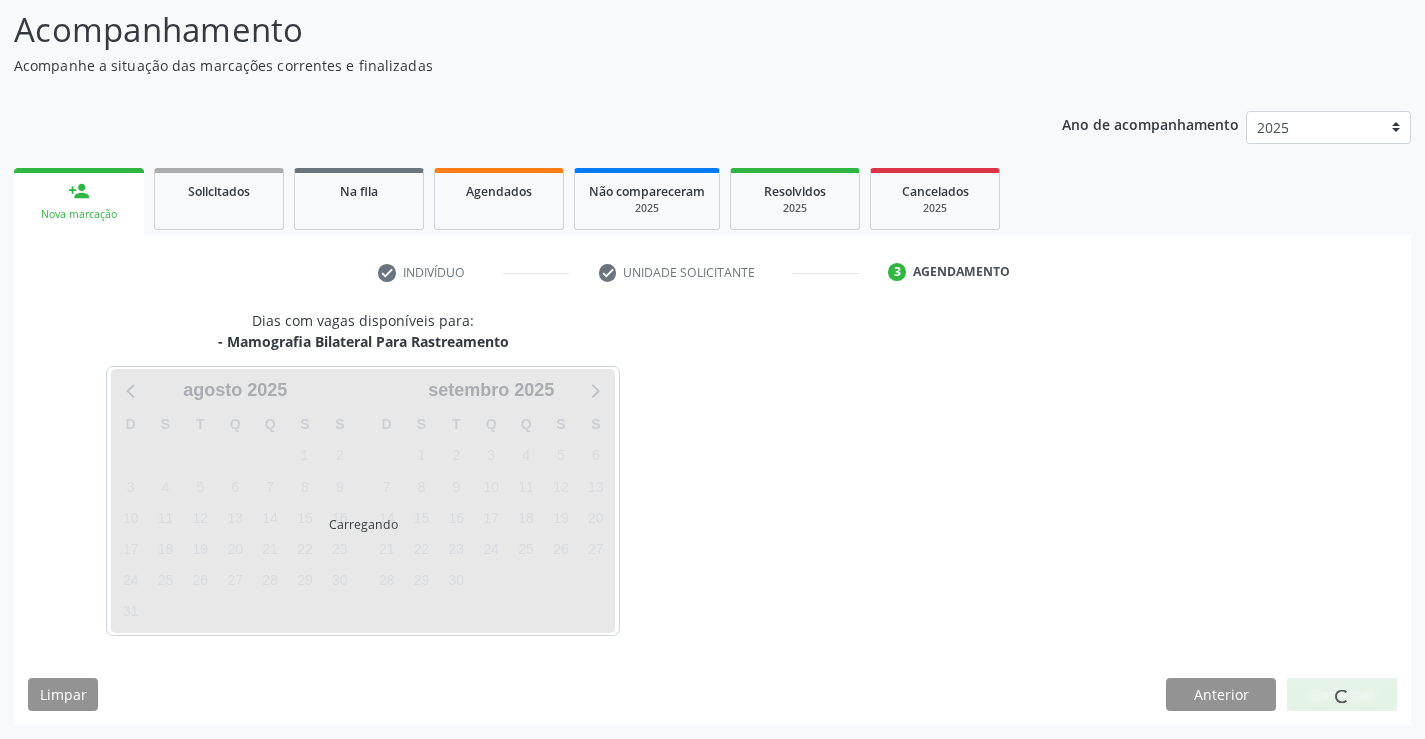 scroll, scrollTop: 131, scrollLeft: 0, axis: vertical 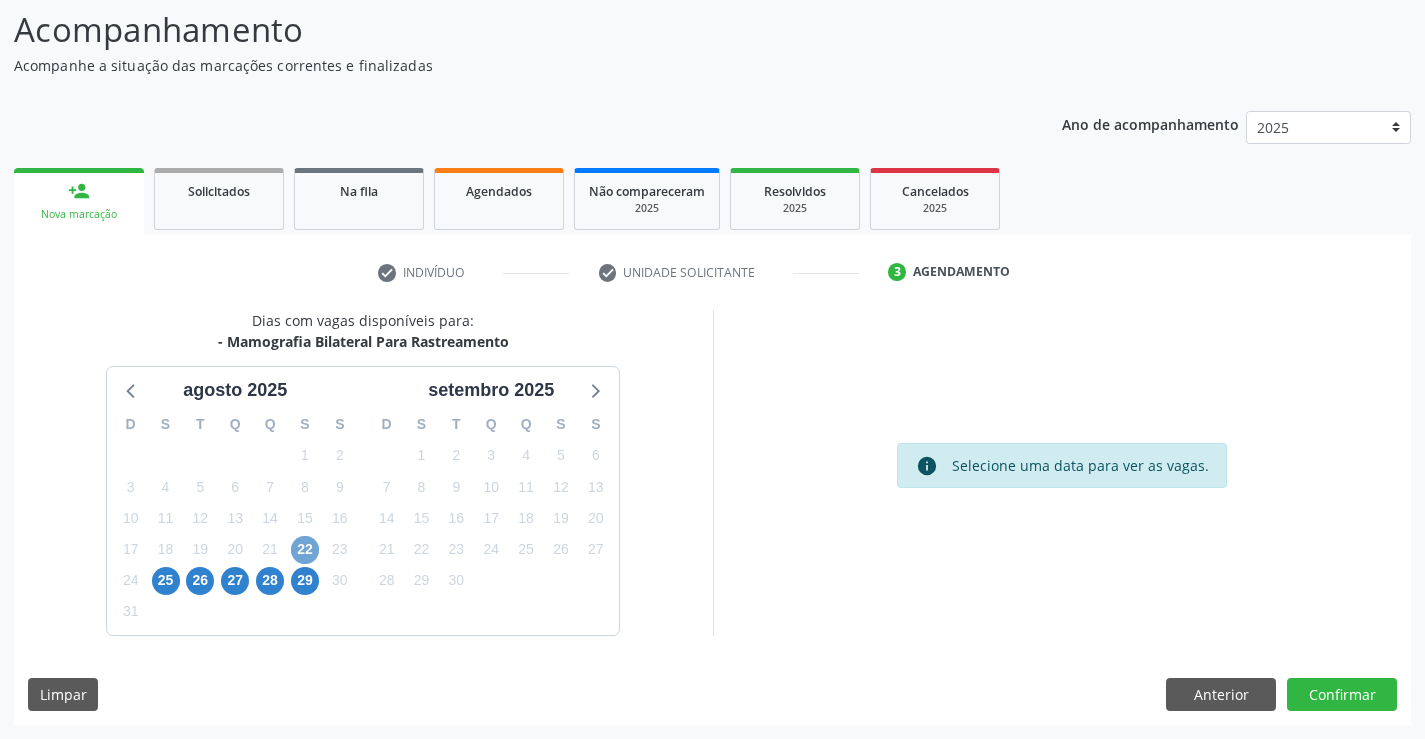 click on "22" at bounding box center (305, 550) 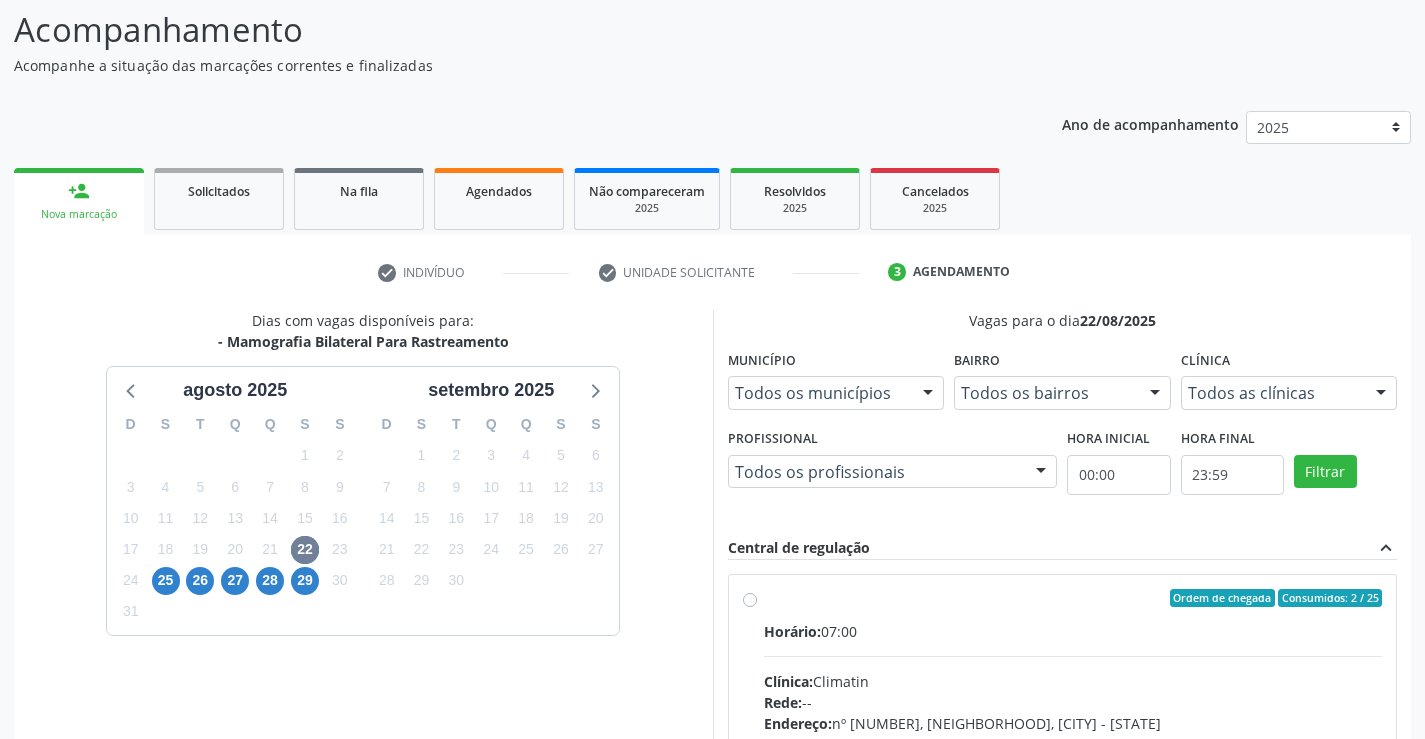 click on "Ordem de chegada
Consumidos: 2 / 25
Horário:   07:00
Clínica:  Climatin
Rede:
--
Endereço:   nº [NUMBER], [NEIGHBORHOOD], [CITY] - [STATE]
Telefone:   ([PHONE]) [PHONE]
Profissional:
[FIRST] [LAST] de [LAST] [LAST]
Informações adicionais sobre o atendimento
Idade de atendimento:
de 0 a 120 anos
Gênero(s) atendido(s):
Masculino e Feminino
Informações adicionais:
--" at bounding box center [1073, 742] 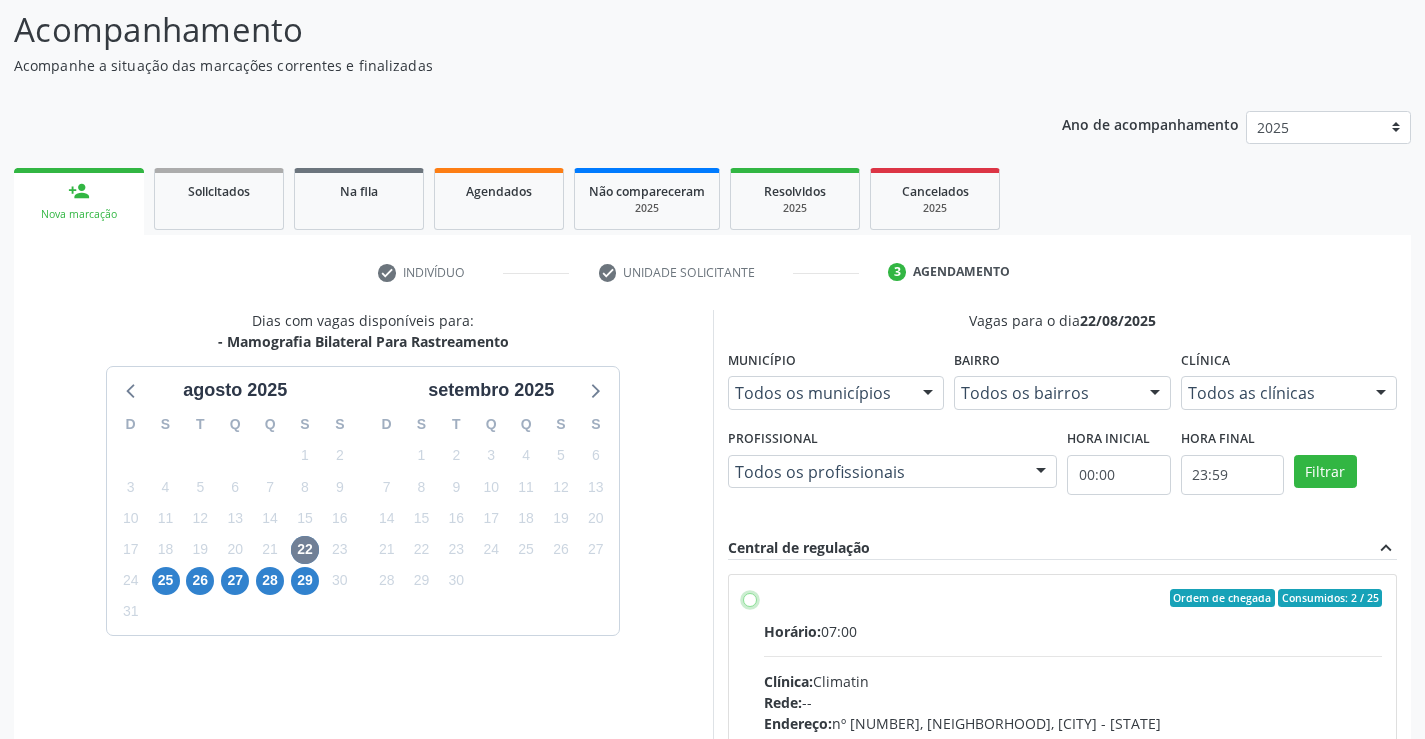 radio on "true" 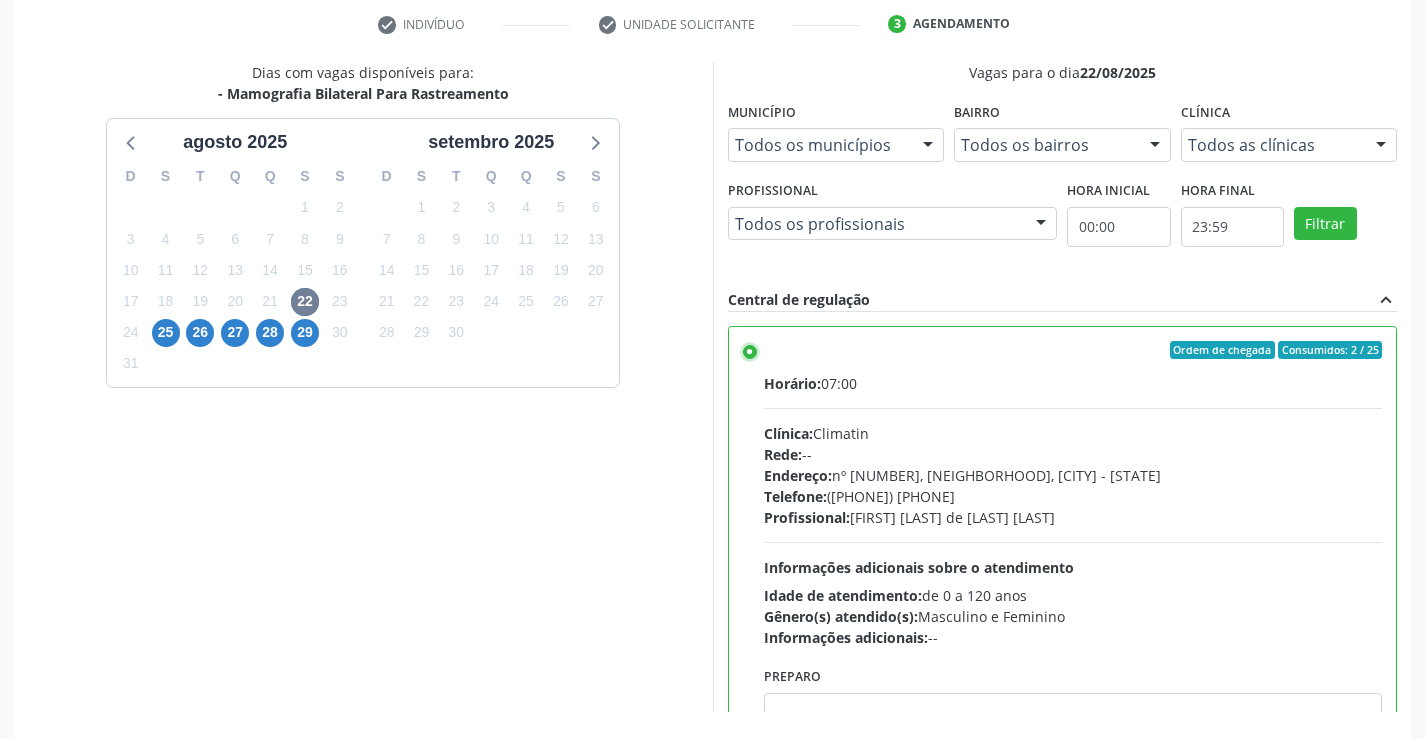 scroll, scrollTop: 456, scrollLeft: 0, axis: vertical 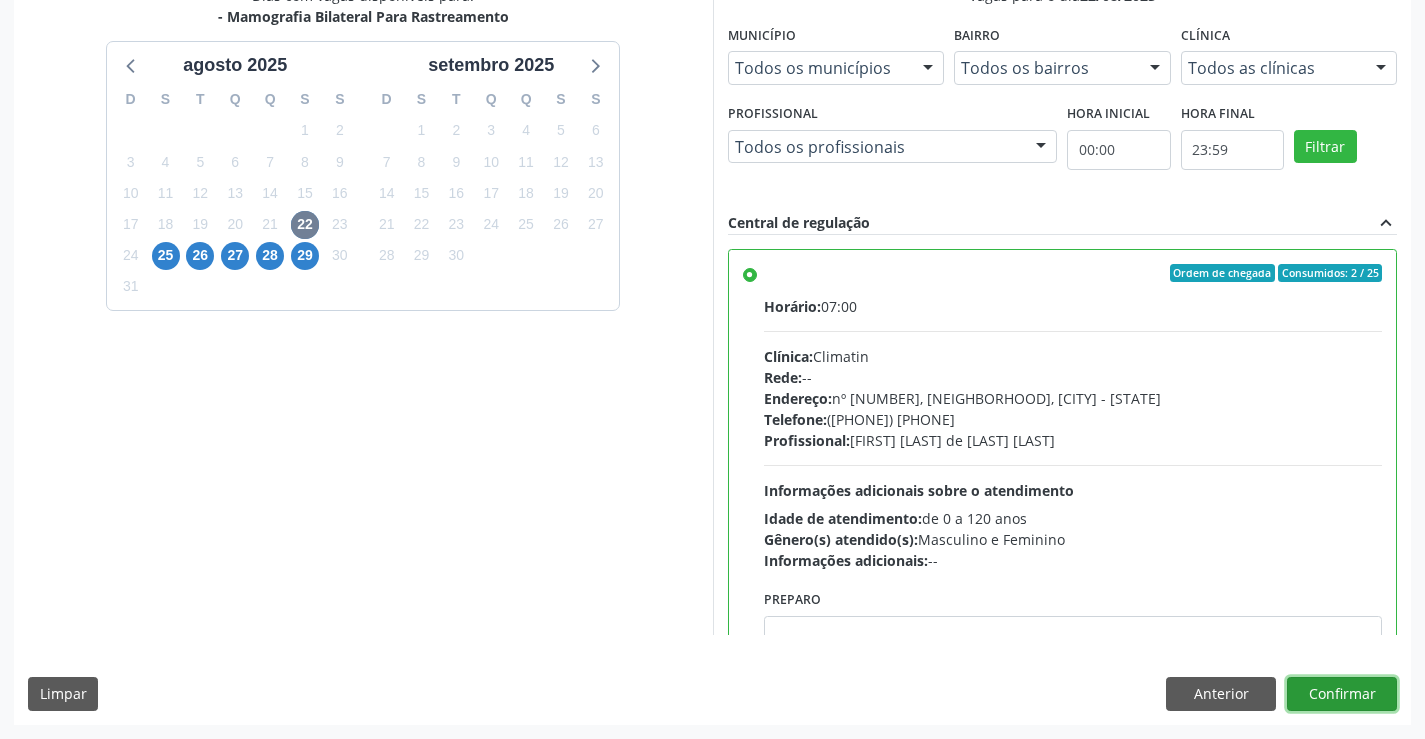 click on "Confirmar" at bounding box center (1342, 694) 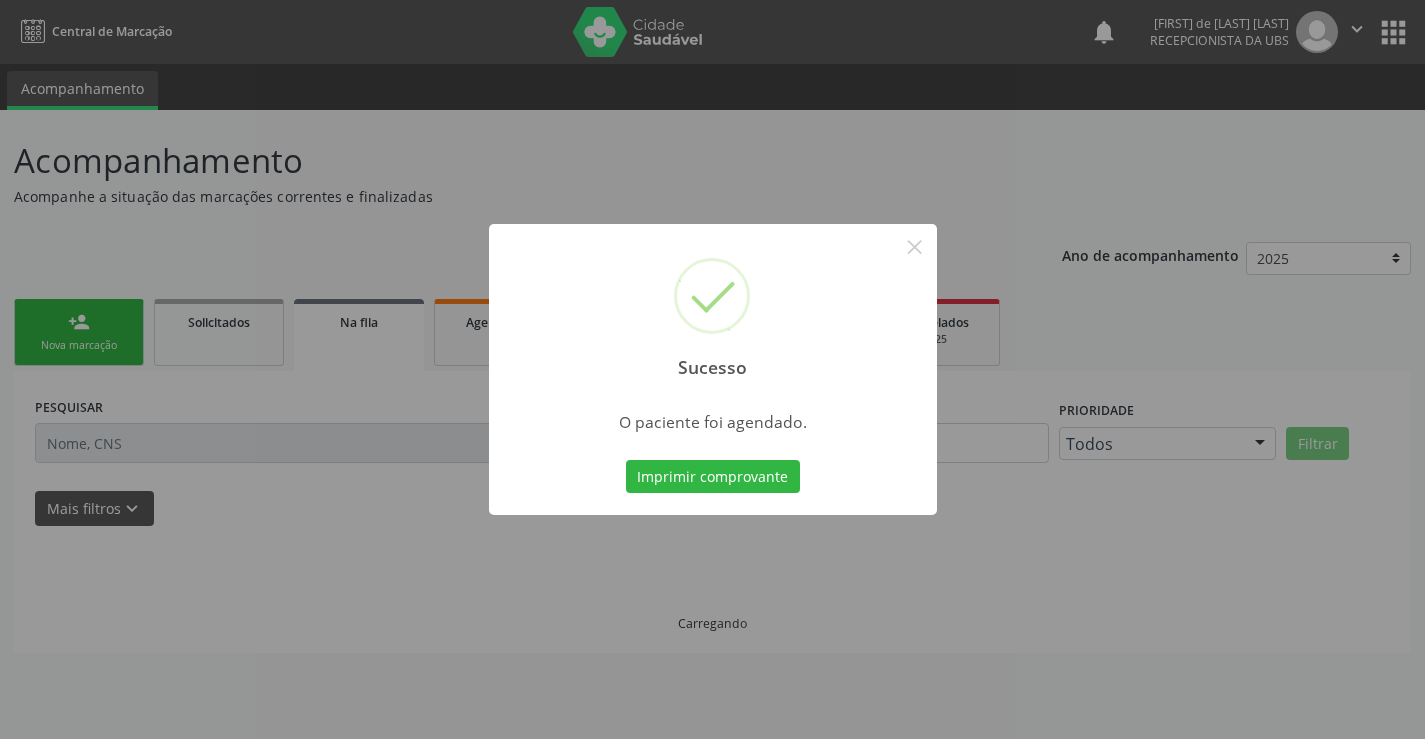 scroll, scrollTop: 0, scrollLeft: 0, axis: both 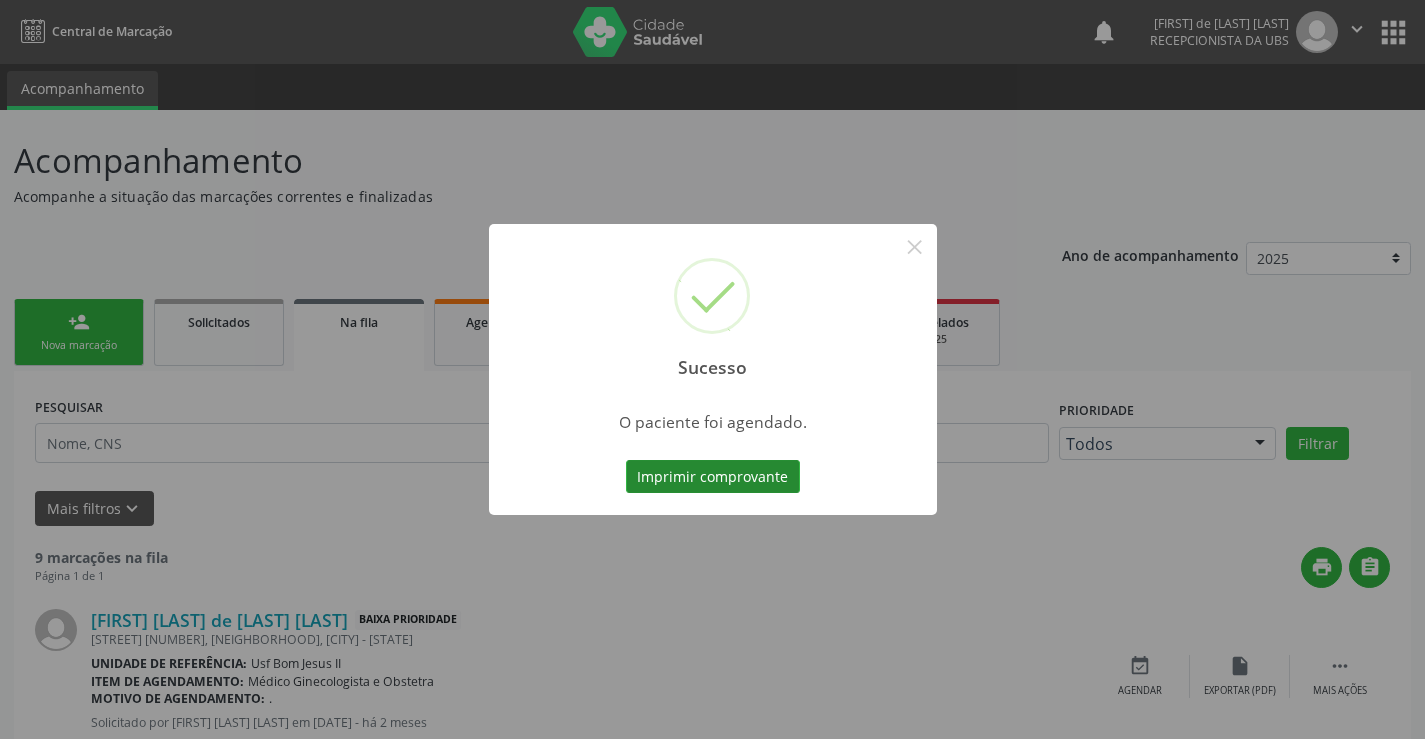 click on "Imprimir comprovante" at bounding box center [713, 477] 